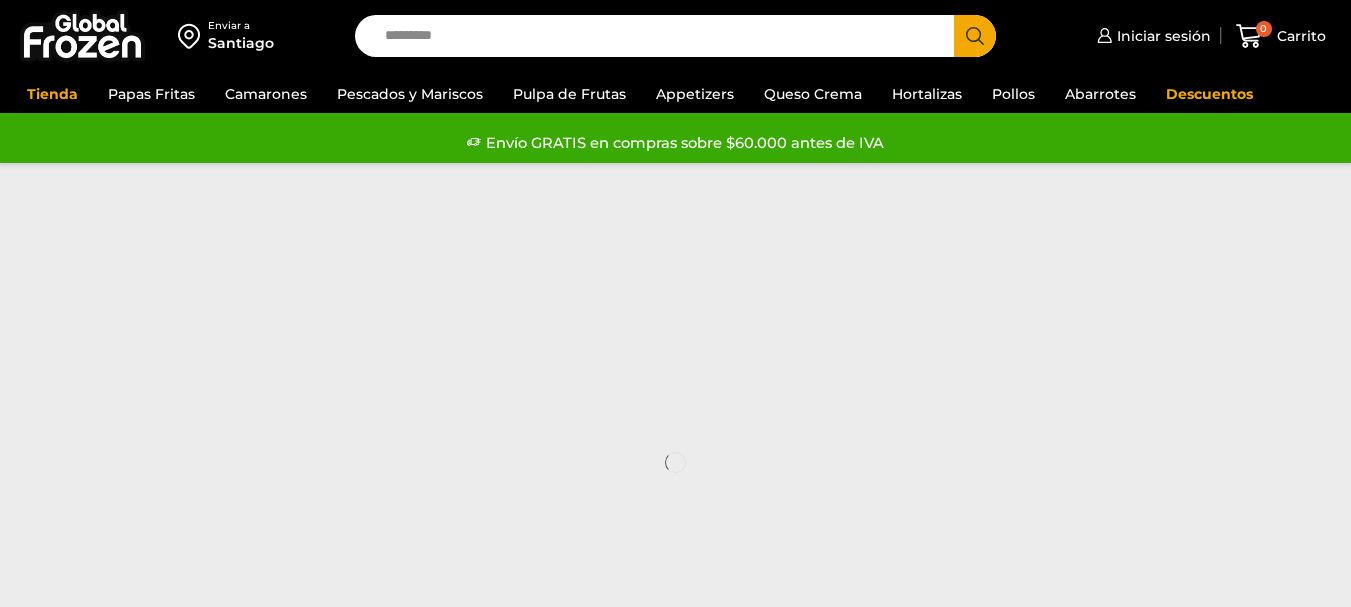 scroll, scrollTop: 0, scrollLeft: 0, axis: both 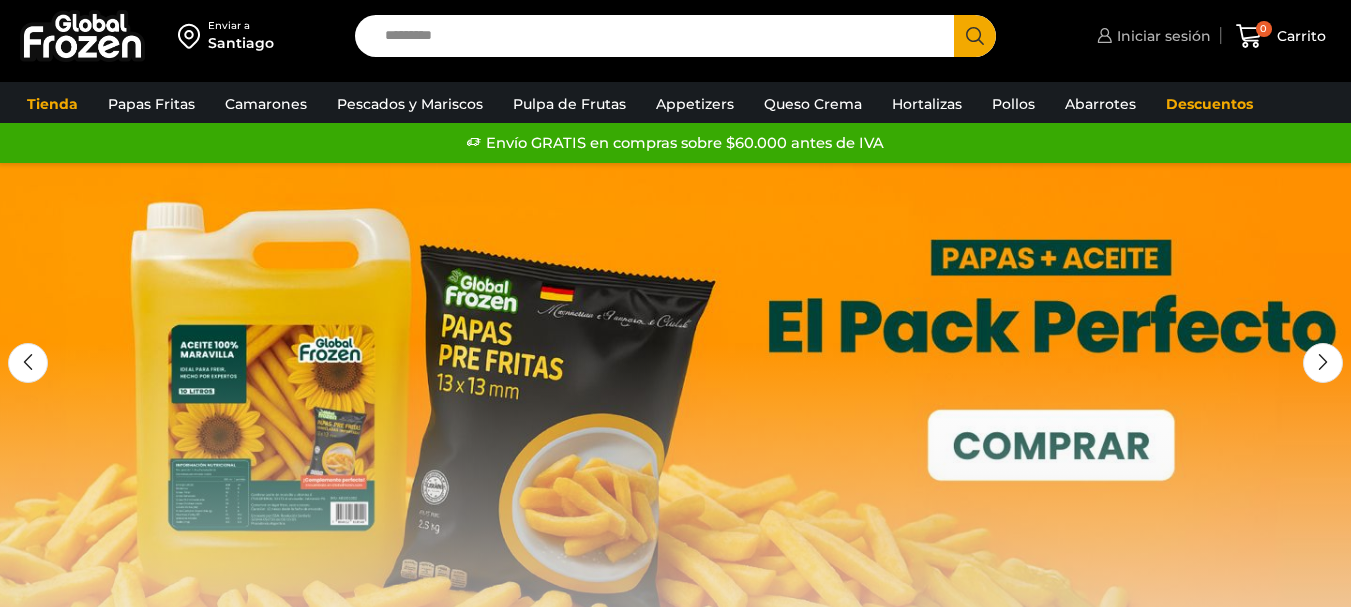 click on "Iniciar sesión" at bounding box center (1161, 36) 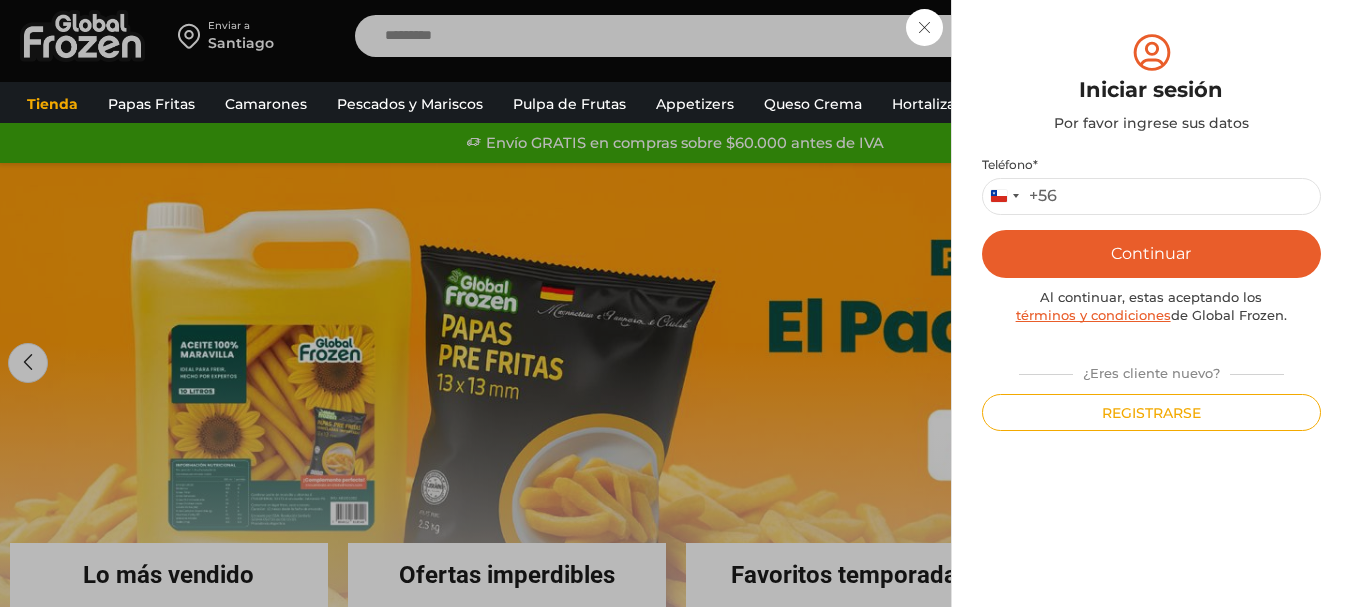 scroll, scrollTop: 0, scrollLeft: 0, axis: both 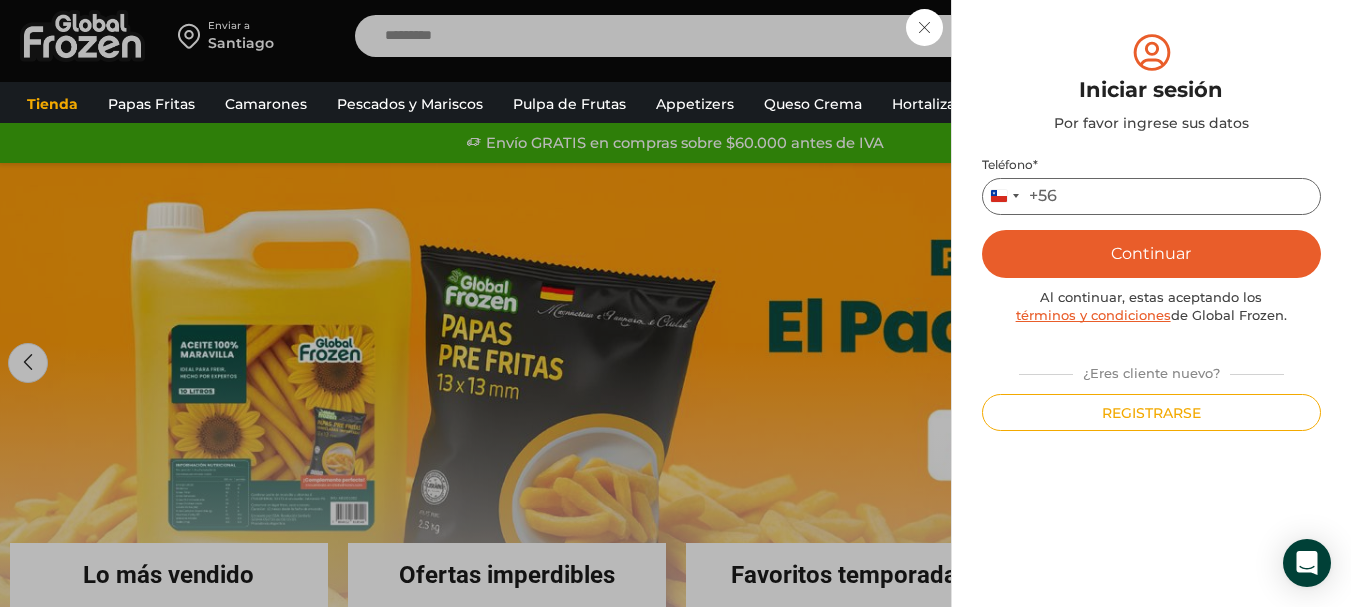 click on "Teléfono
*" at bounding box center [1151, 196] 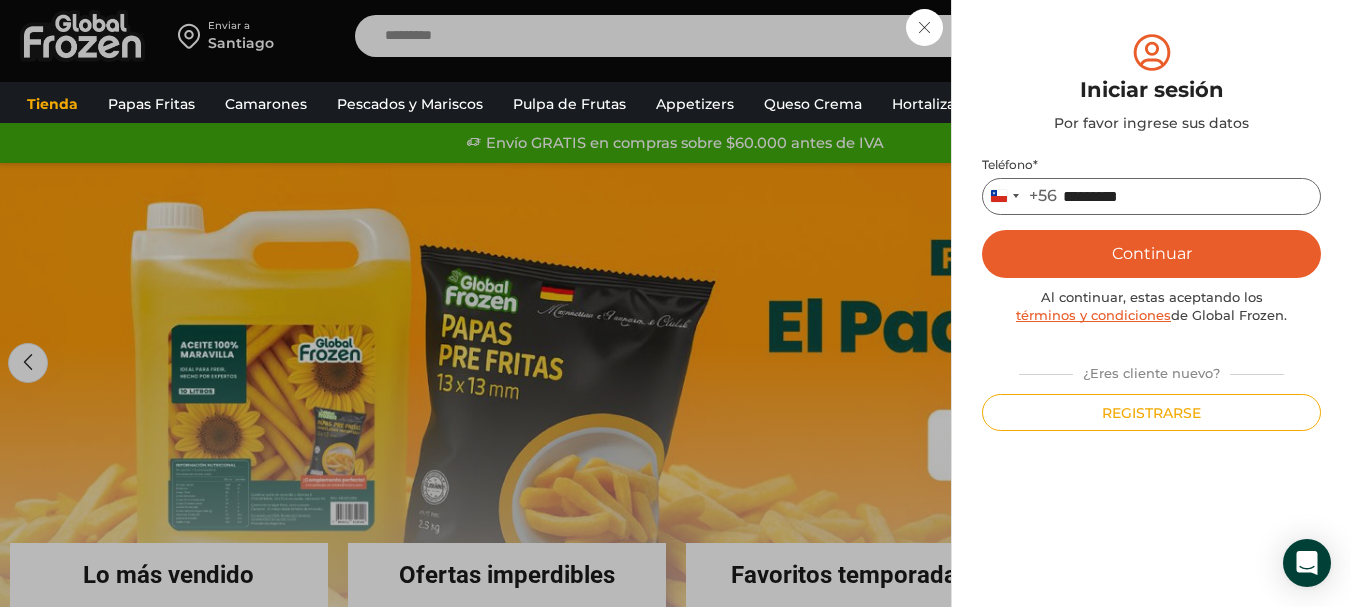 type on "*********" 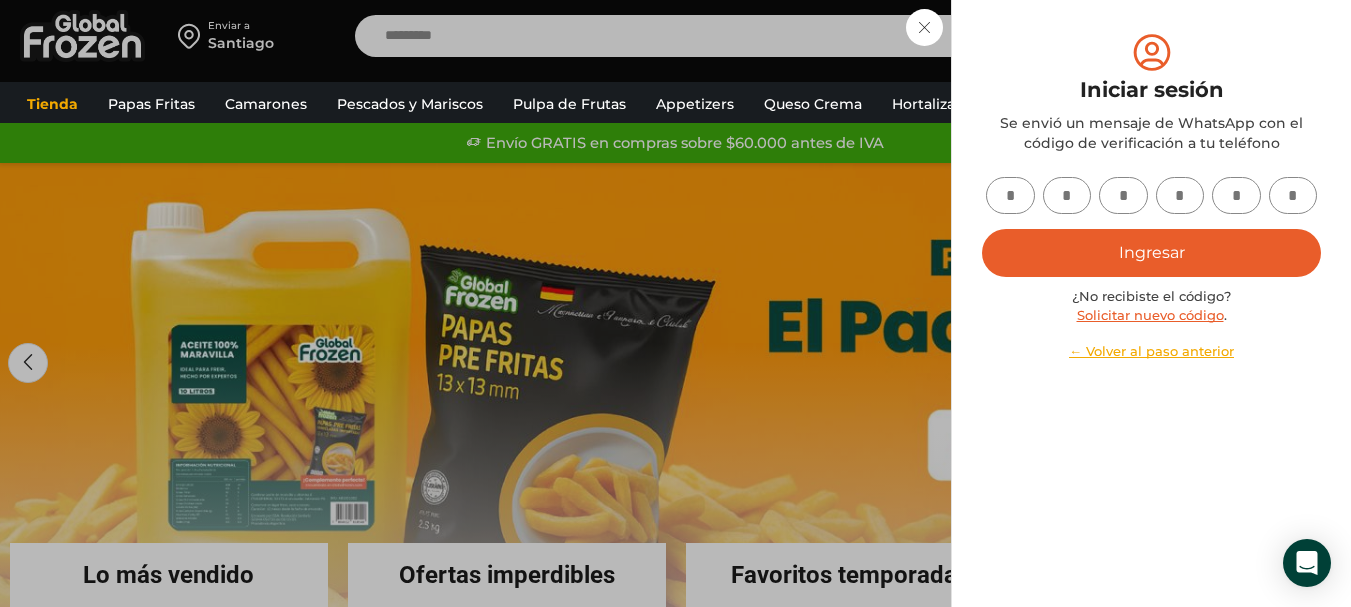 click at bounding box center [1010, 195] 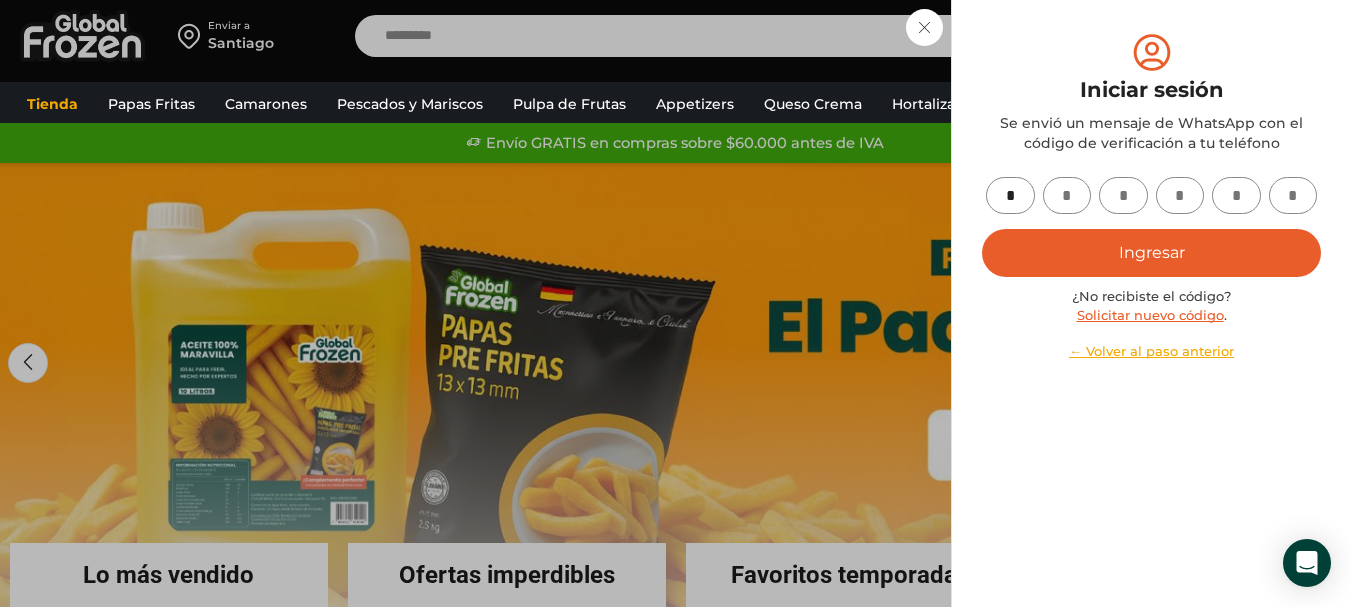 type on "*" 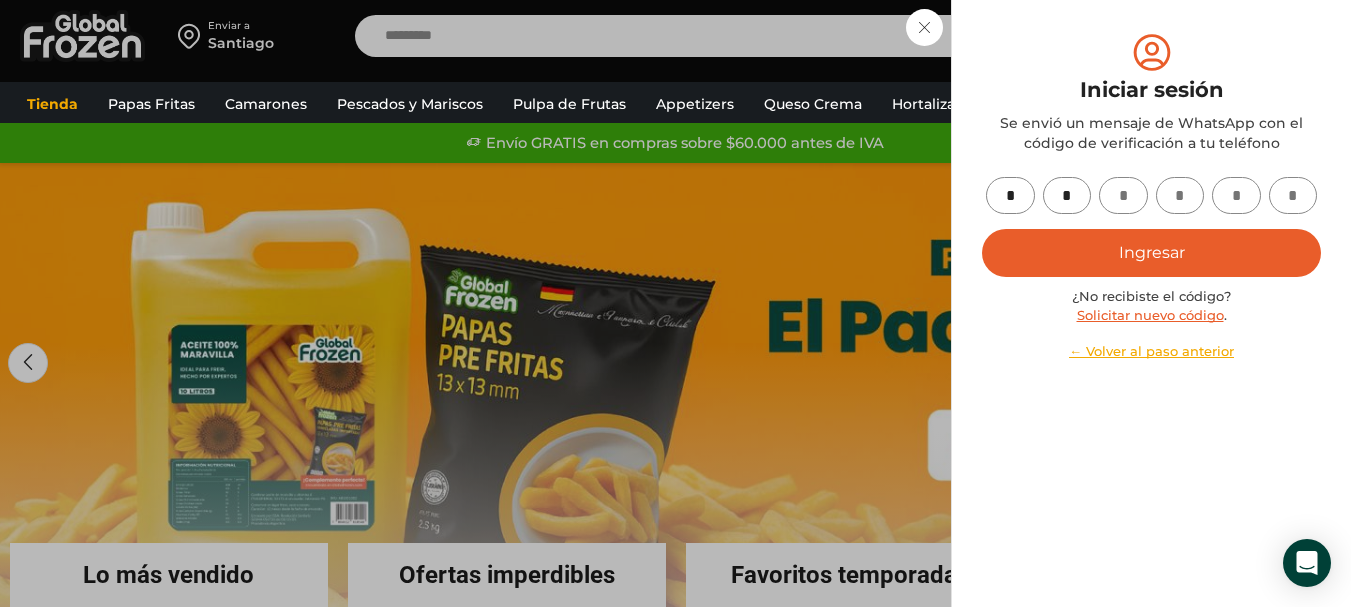 type on "*" 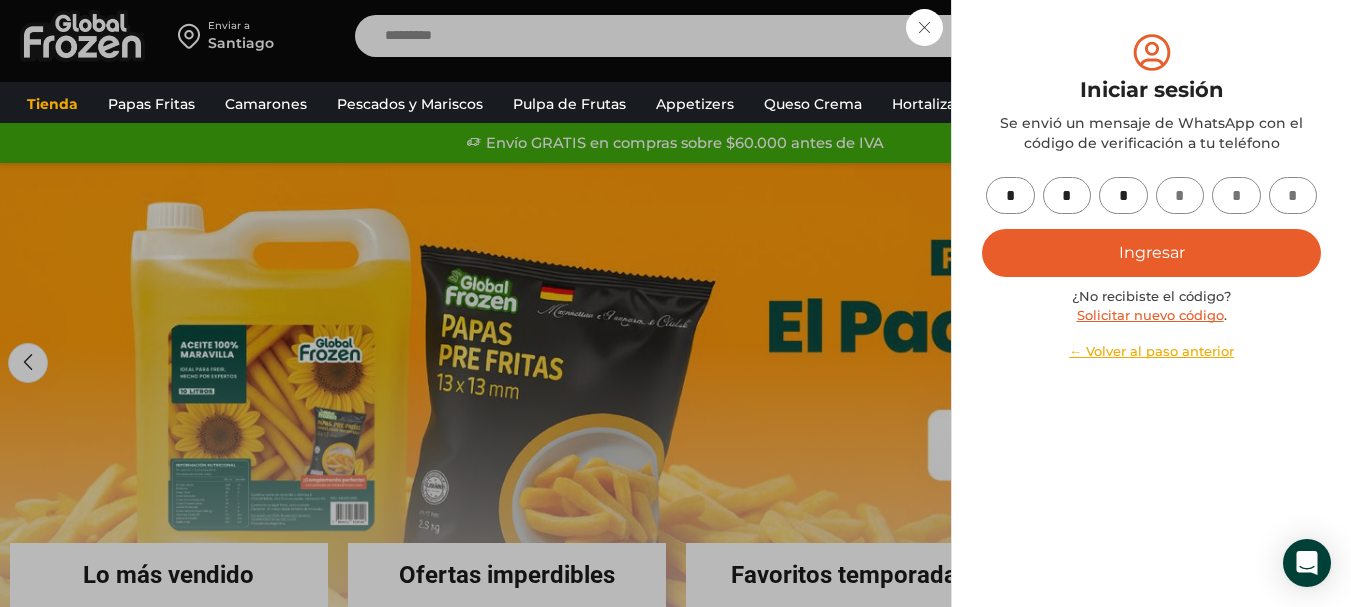 type on "*" 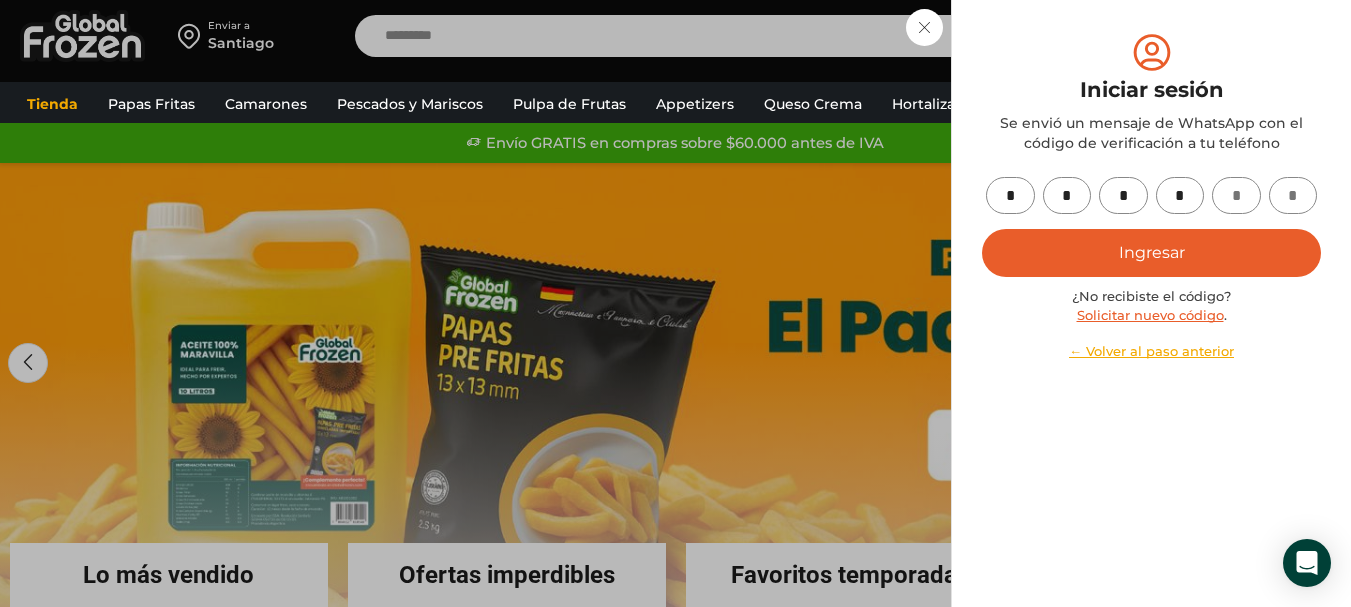 type on "*" 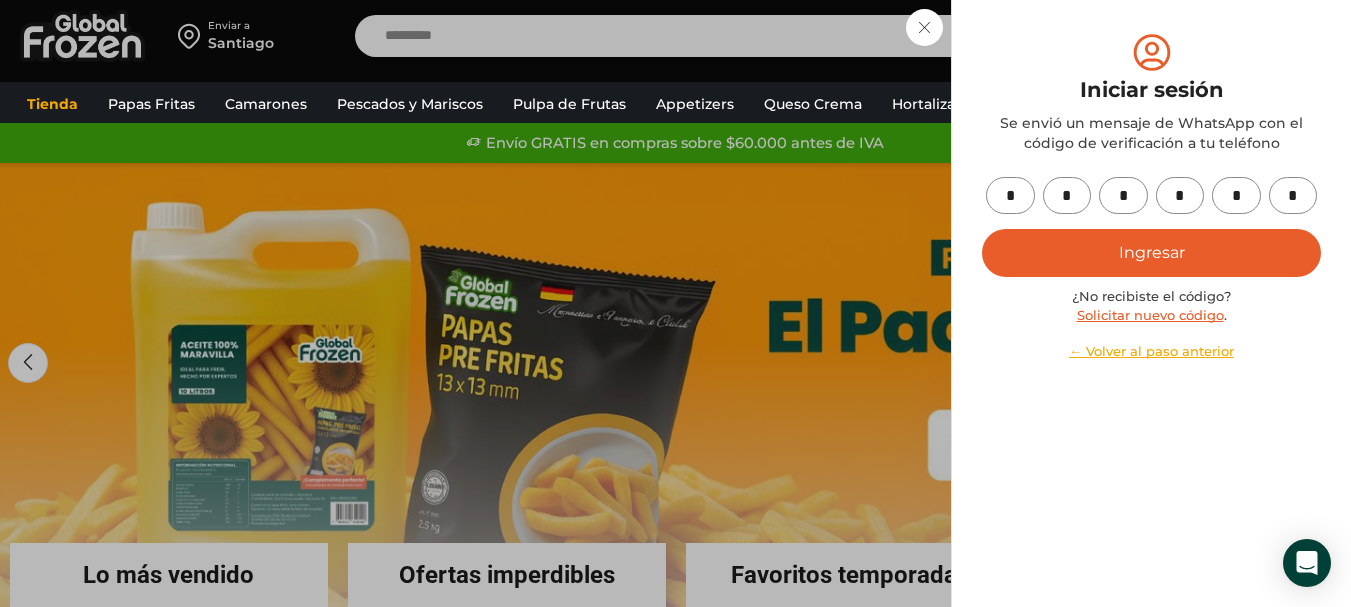 type on "*" 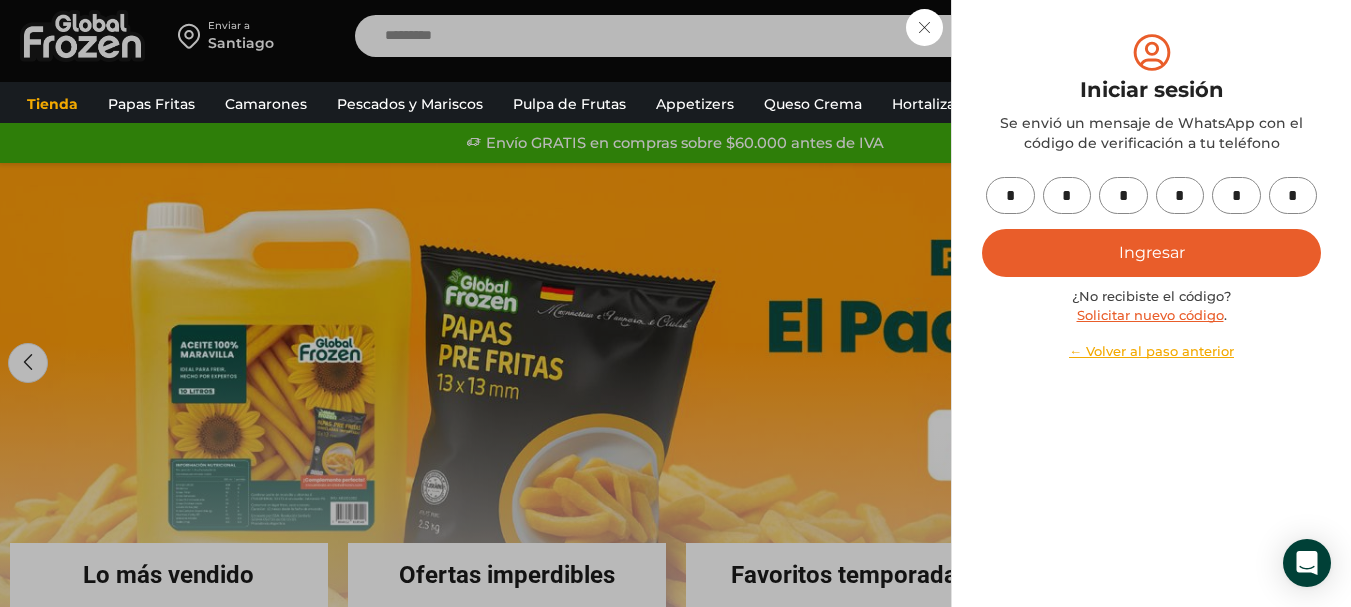 click on "Ingresar" at bounding box center [1151, 253] 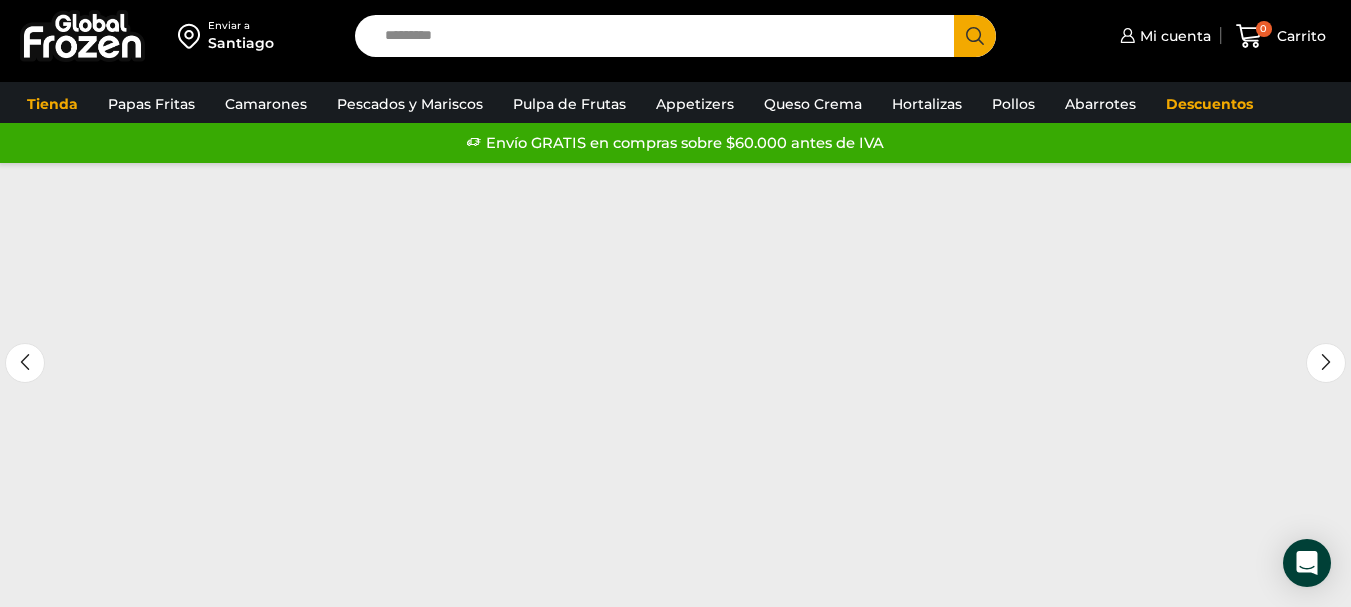 scroll, scrollTop: 0, scrollLeft: 0, axis: both 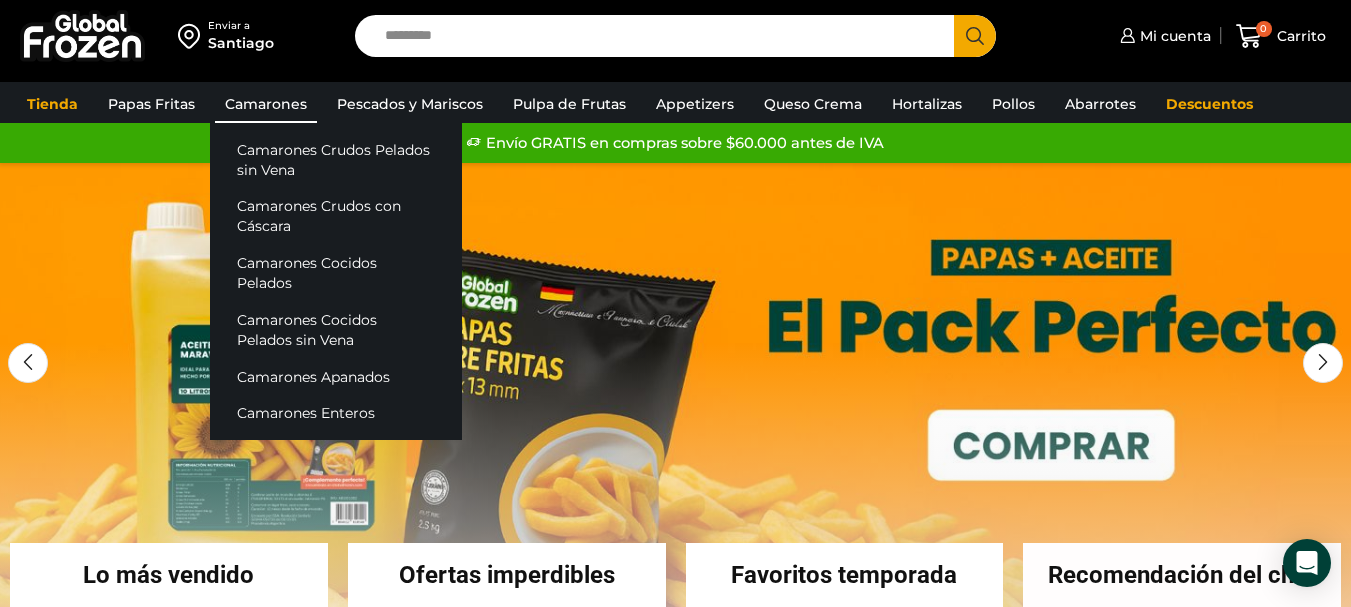 click on "Camarones" at bounding box center (266, 104) 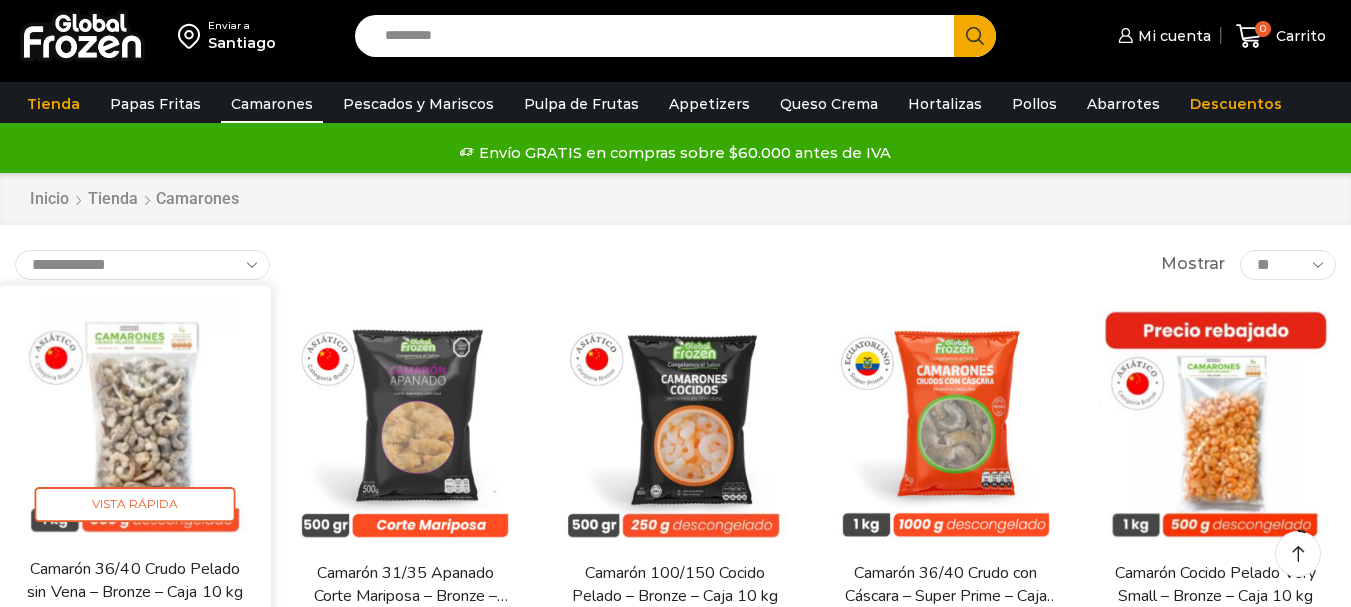 scroll, scrollTop: 200, scrollLeft: 0, axis: vertical 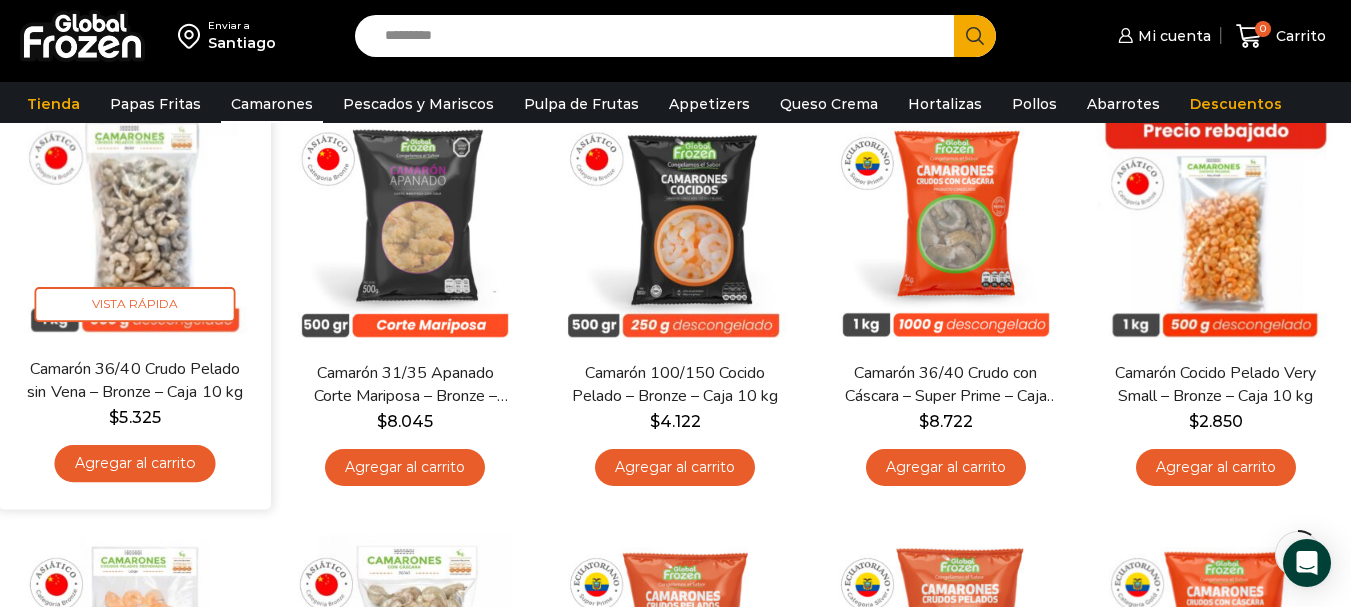click on "Agregar al carrito" at bounding box center (135, 463) 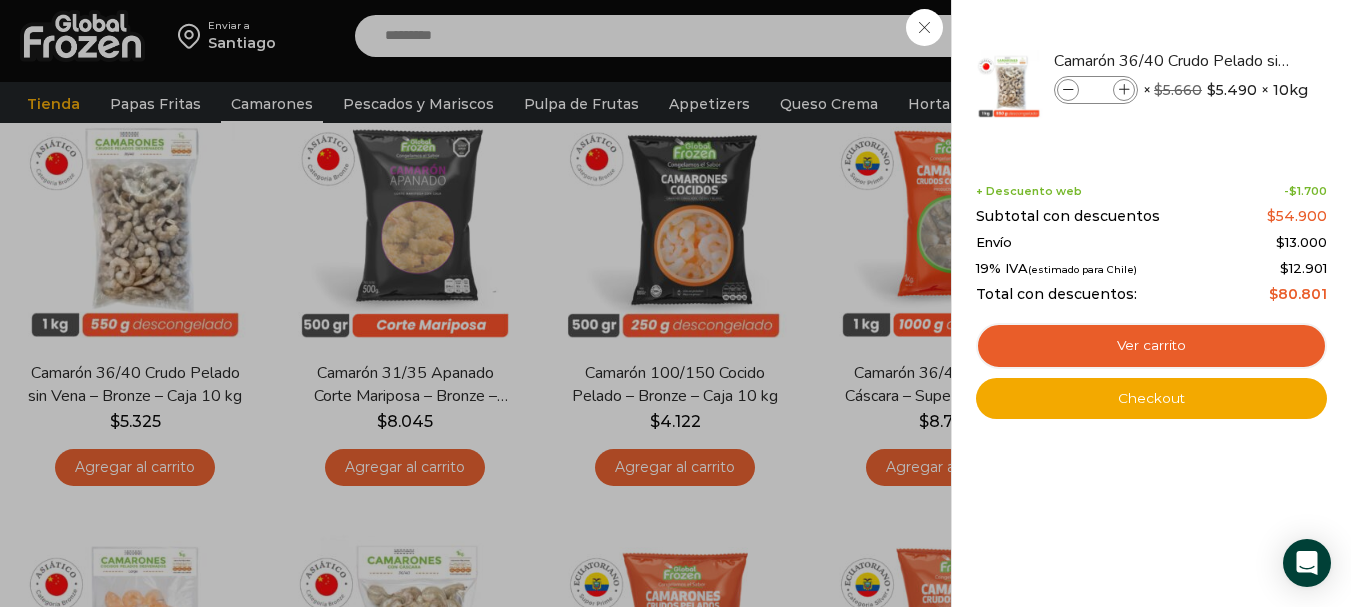 click on "1
Carrito
1
1
Shopping Cart
*" at bounding box center [1281, 36] 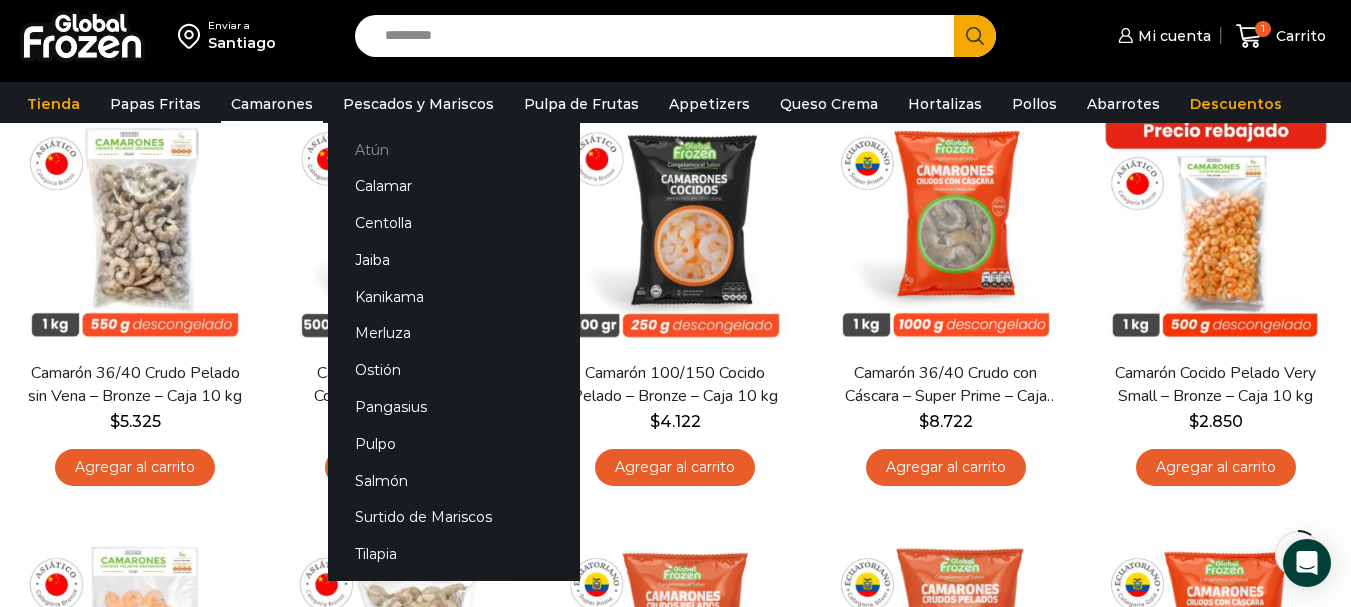 click on "Atún" at bounding box center (454, 149) 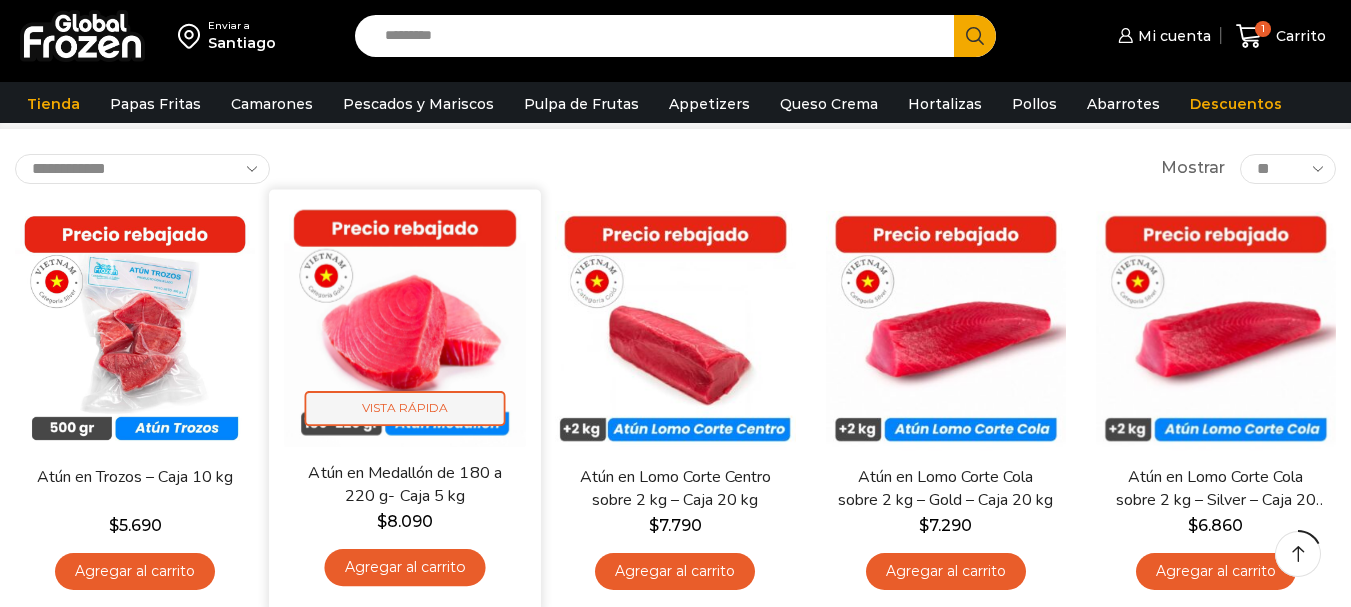 scroll, scrollTop: 200, scrollLeft: 0, axis: vertical 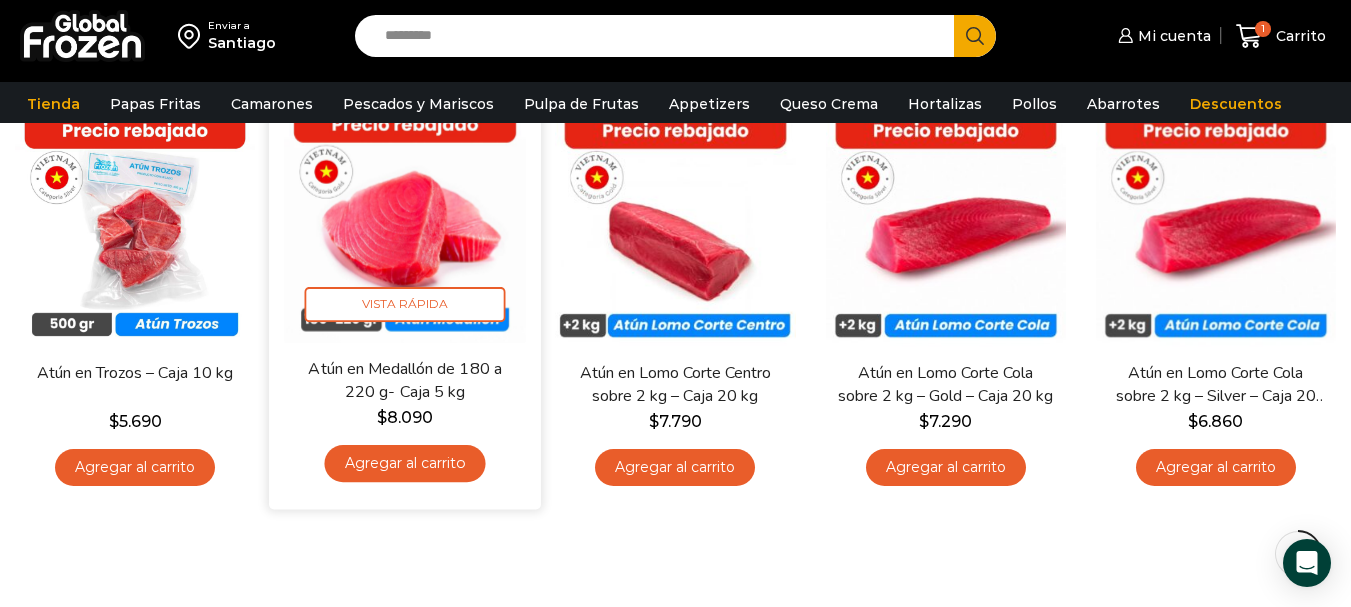 click on "Agregar al carrito" at bounding box center (405, 463) 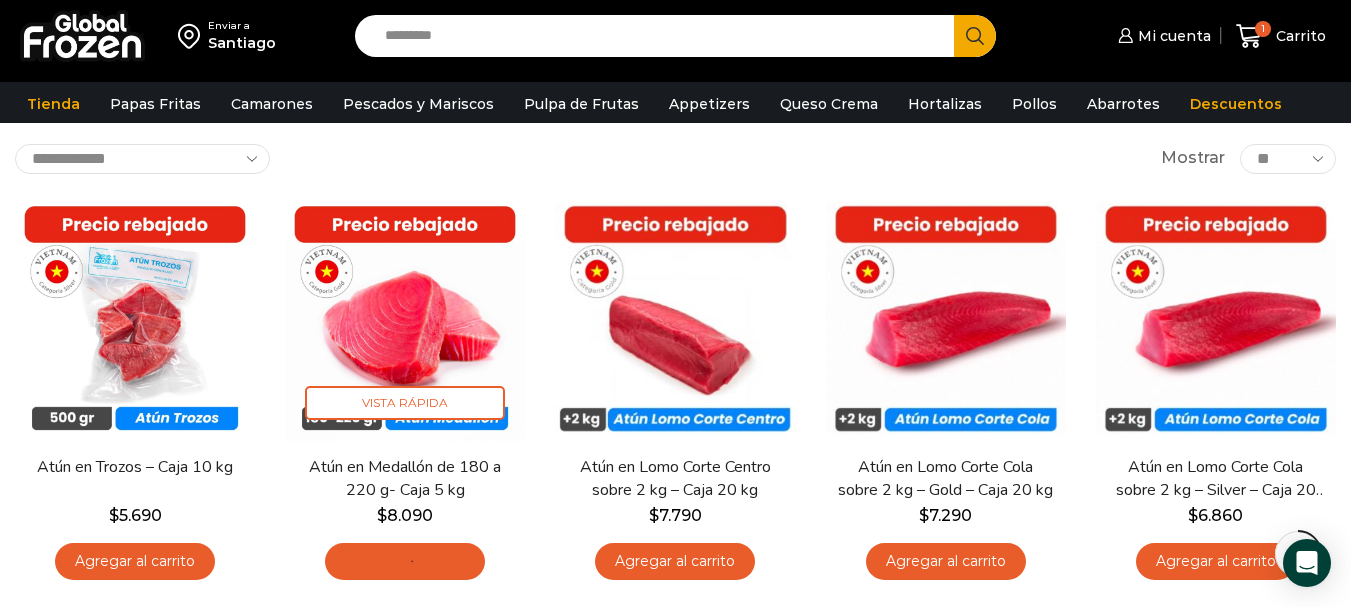 scroll, scrollTop: 0, scrollLeft: 0, axis: both 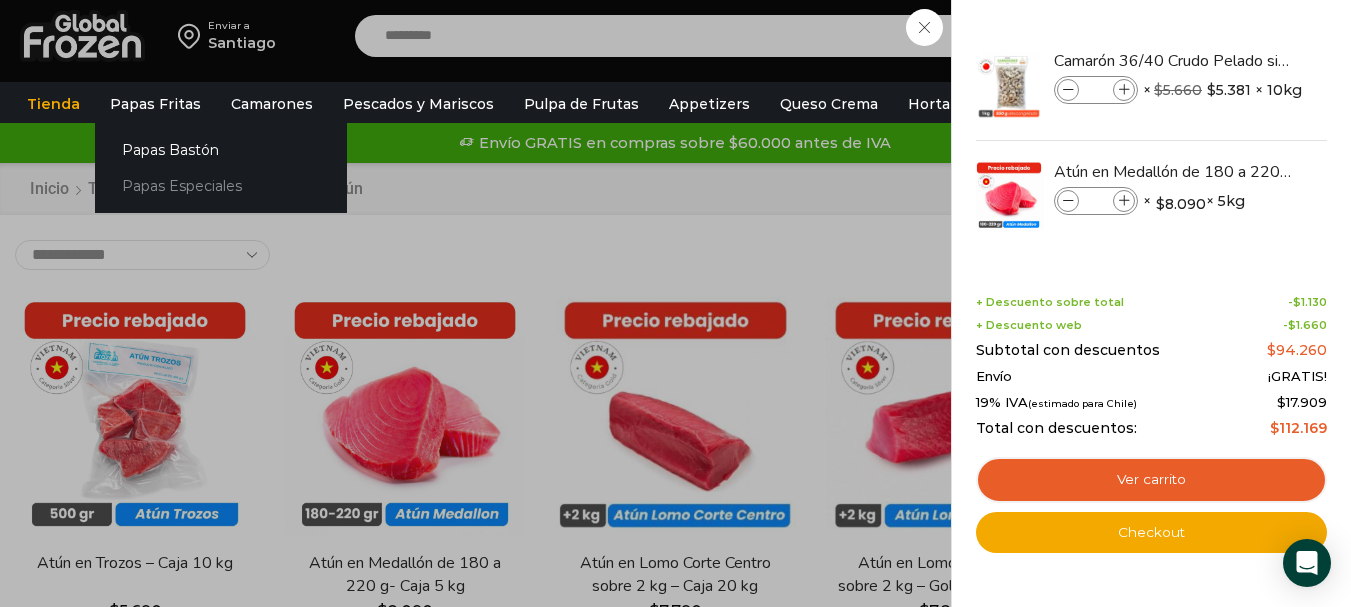 click on "Papas Especiales" at bounding box center [221, 186] 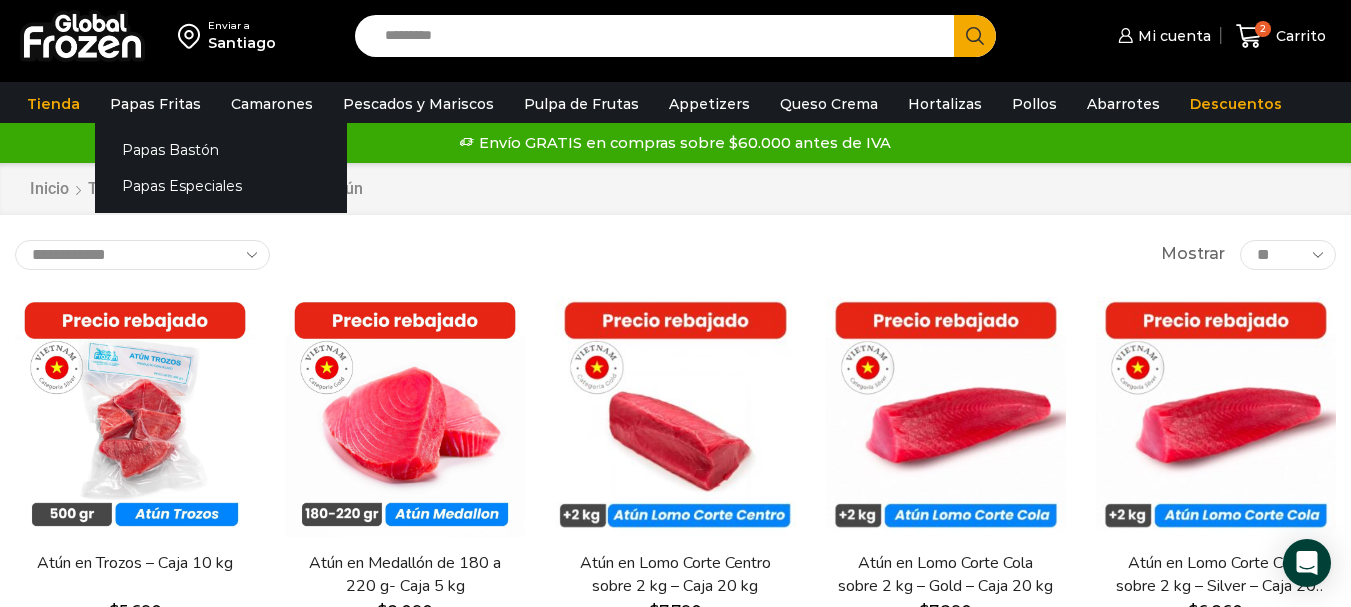 drag, startPoint x: 176, startPoint y: 185, endPoint x: 207, endPoint y: 210, distance: 39.824615 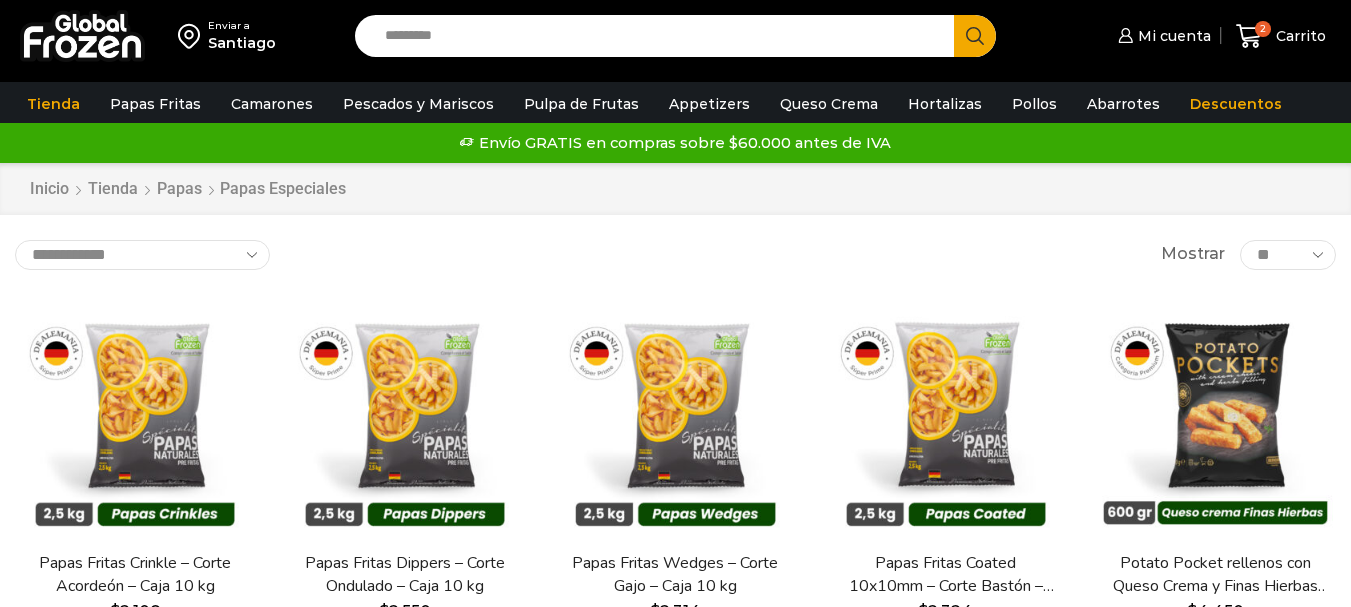 scroll, scrollTop: 0, scrollLeft: 0, axis: both 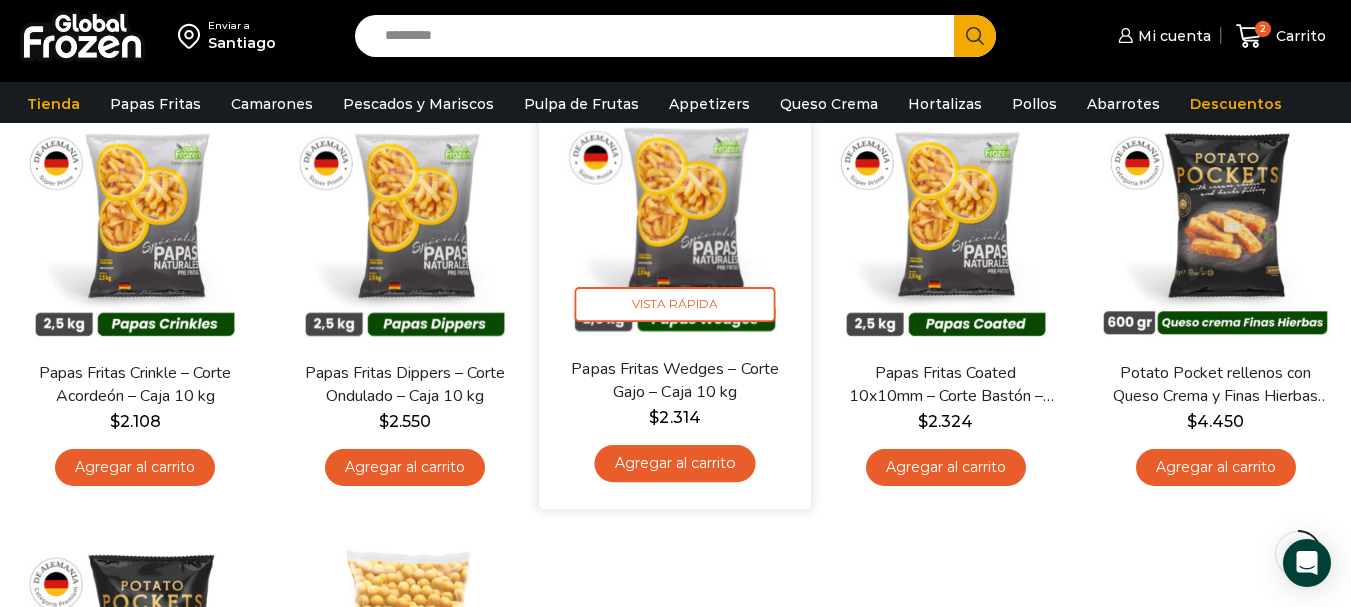 click on "Agregar al carrito" at bounding box center (675, 463) 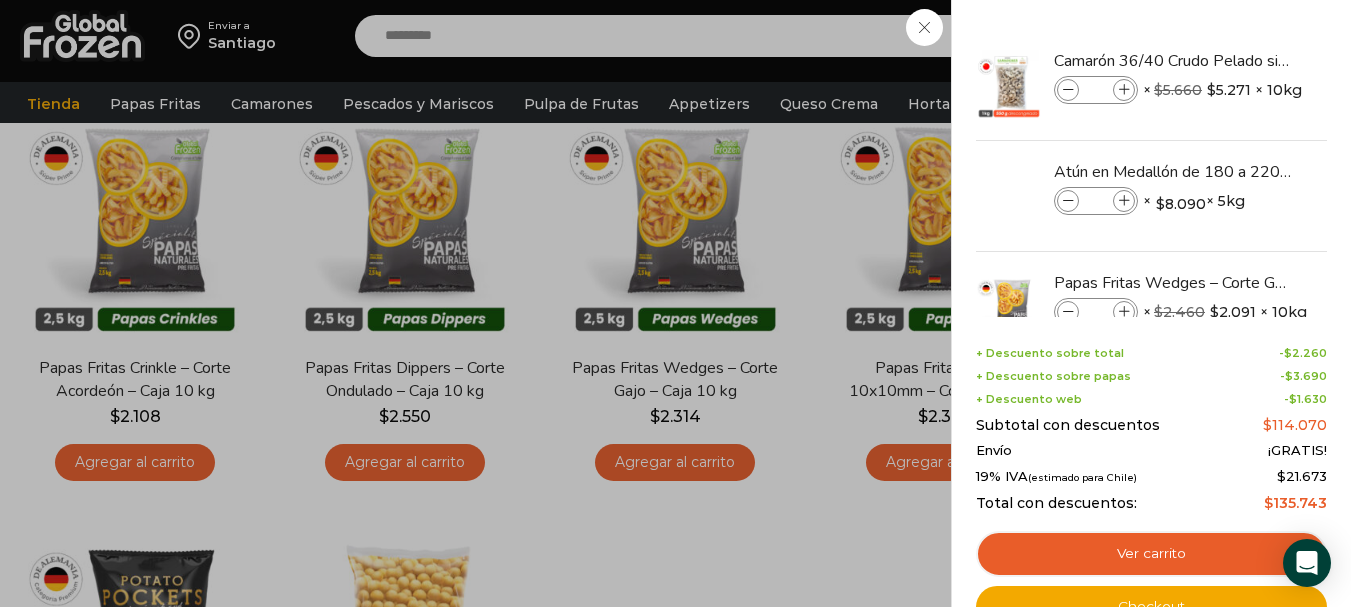 scroll, scrollTop: 200, scrollLeft: 0, axis: vertical 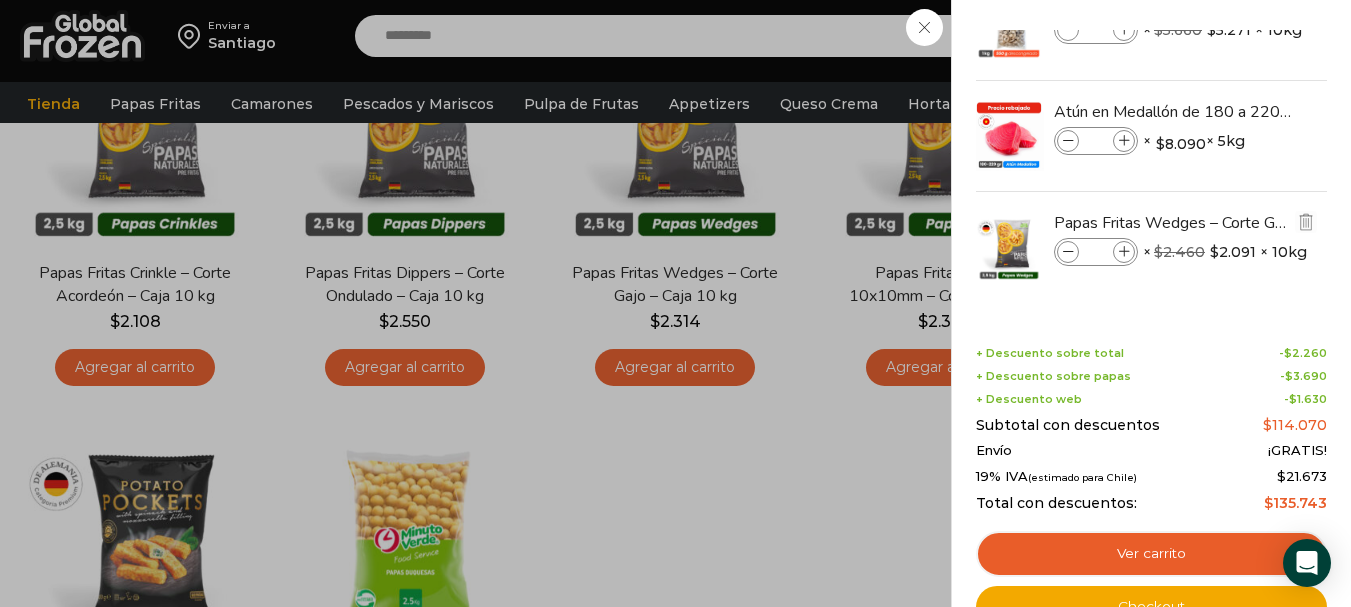 click at bounding box center (1124, 252) 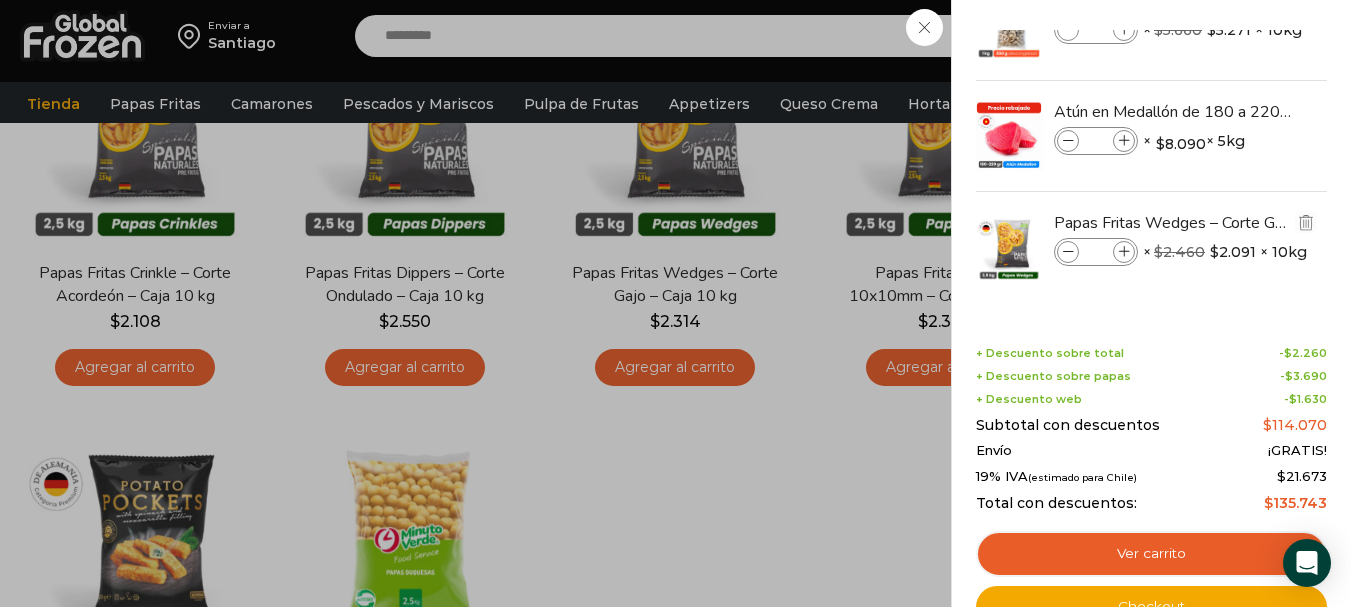 click at bounding box center (1124, 252) 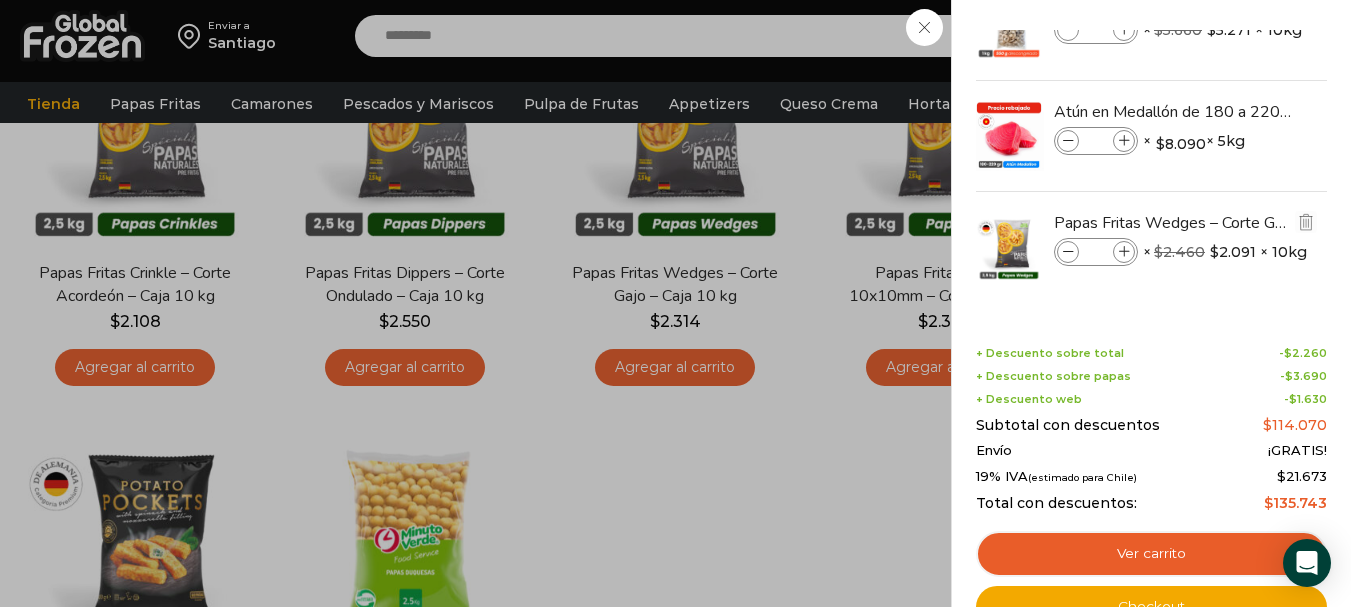 click at bounding box center [1124, 252] 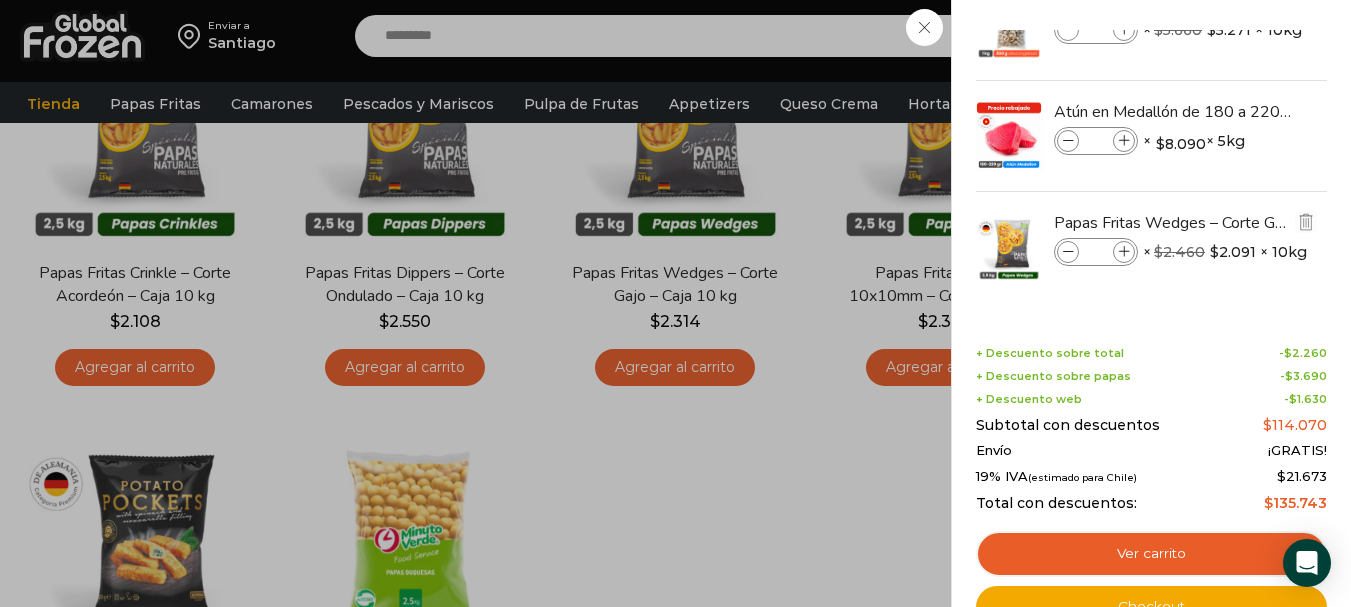 click at bounding box center (1124, 252) 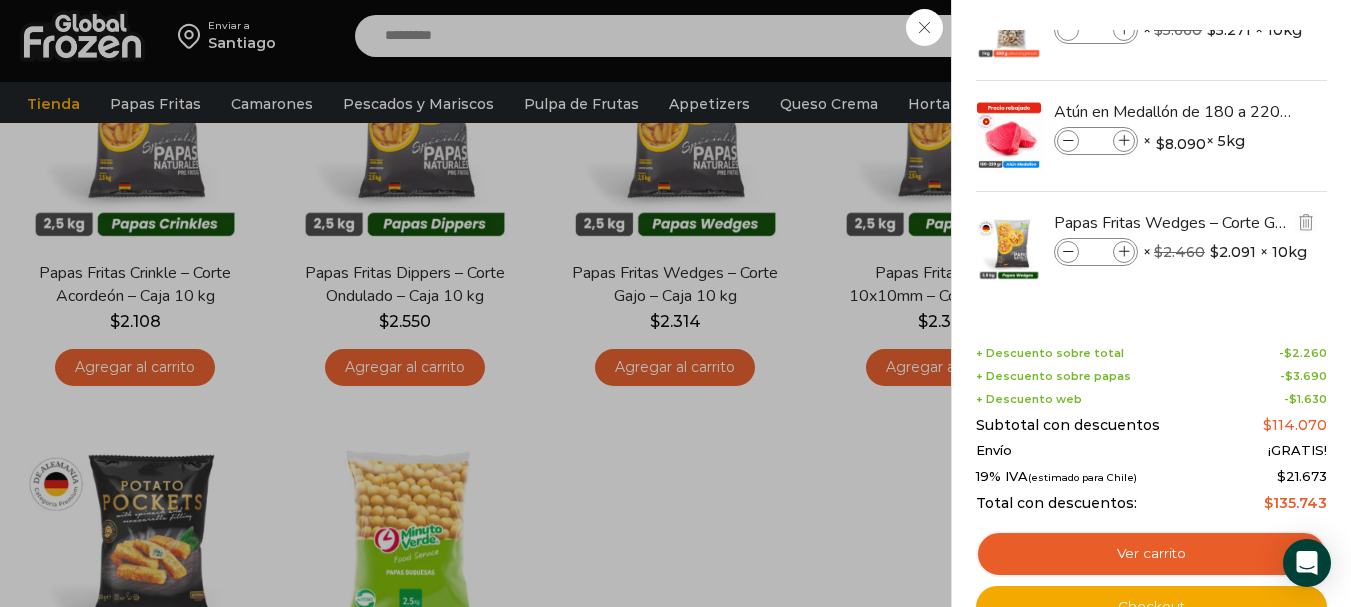 type on "*" 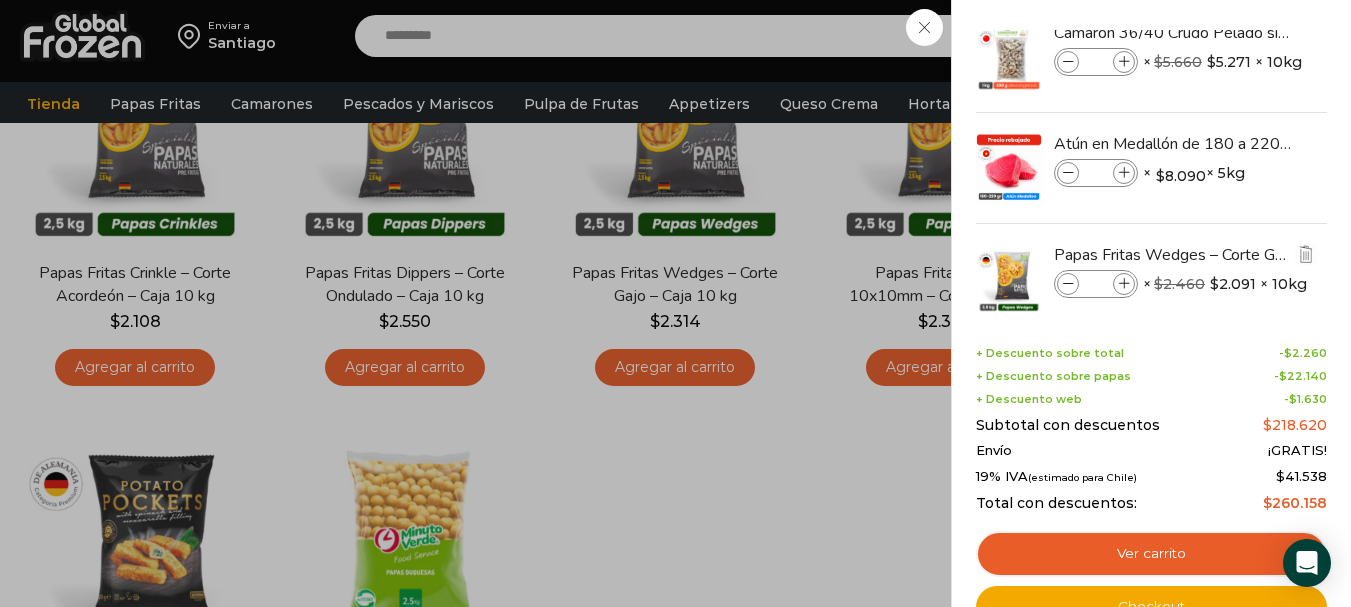 scroll, scrollTop: 0, scrollLeft: 0, axis: both 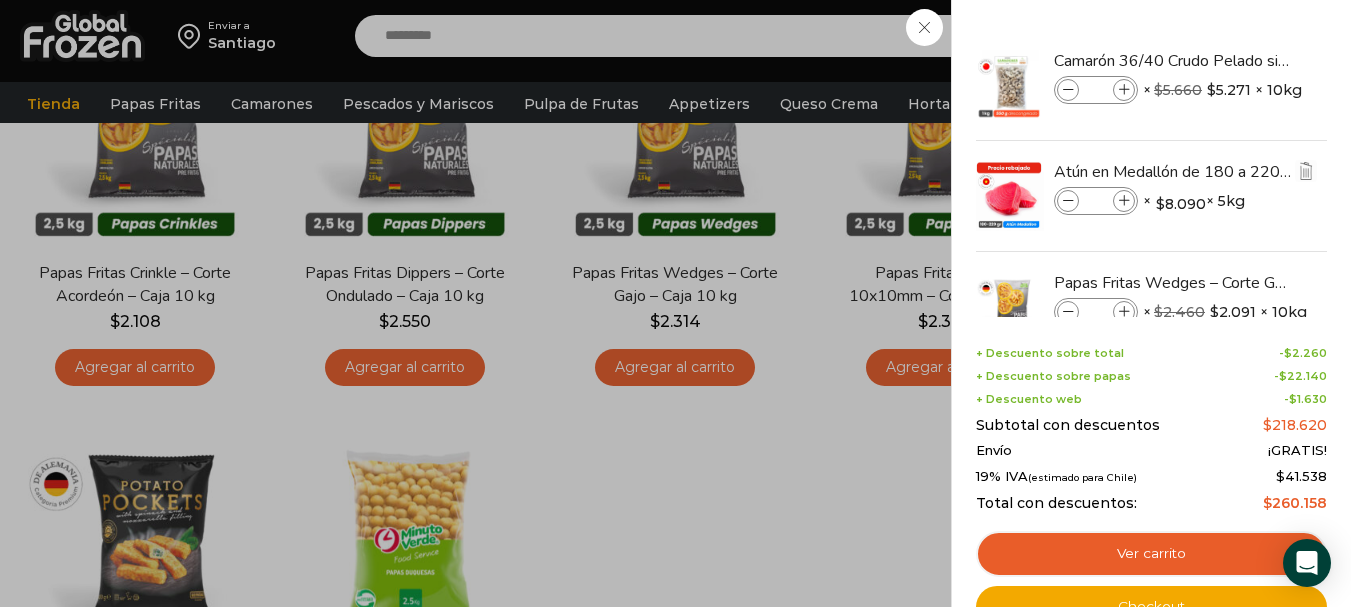 click at bounding box center [1124, 201] 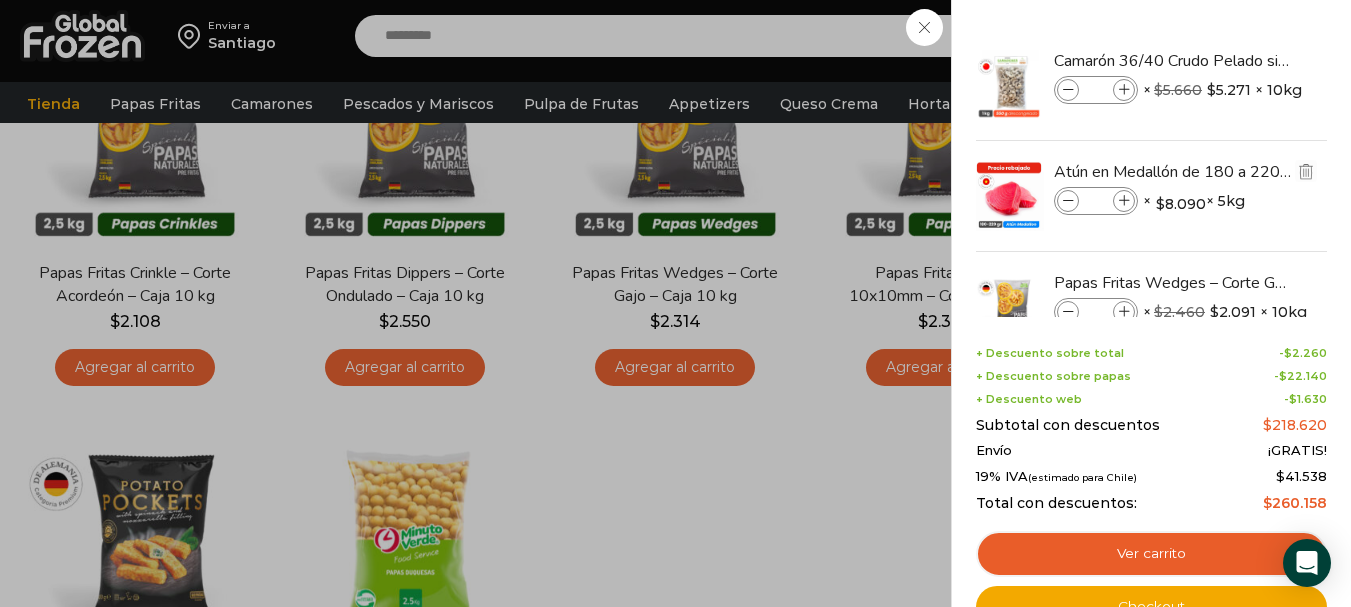 type on "*" 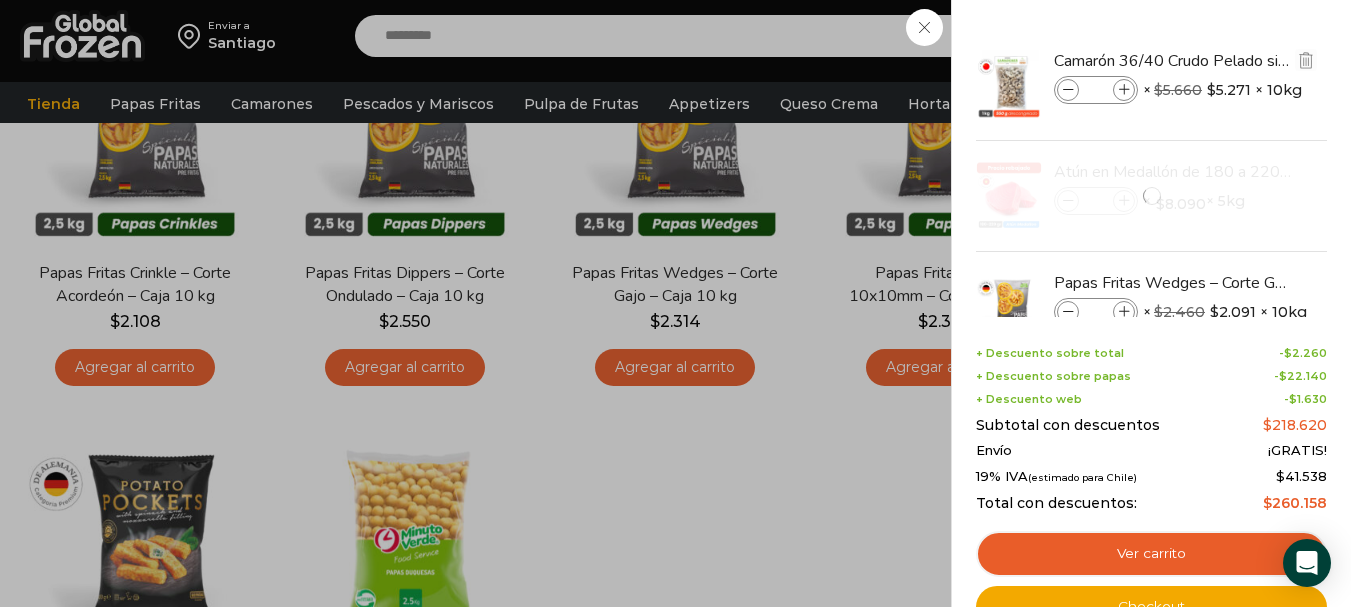 click at bounding box center [1124, 90] 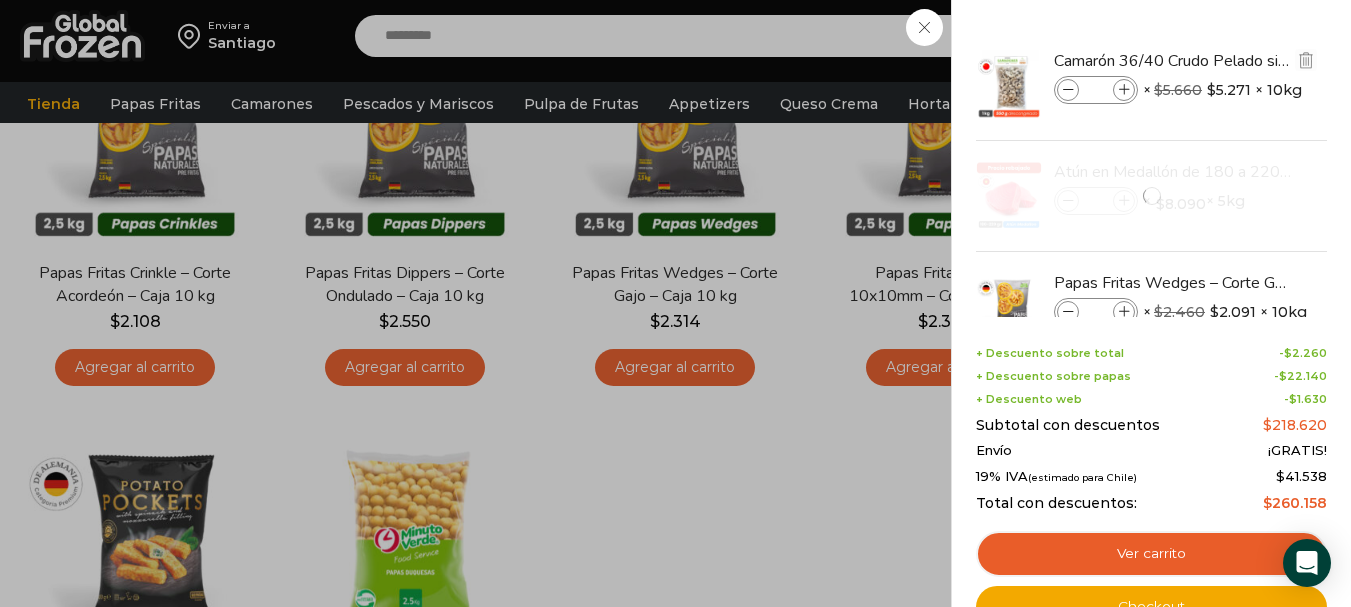 type on "*" 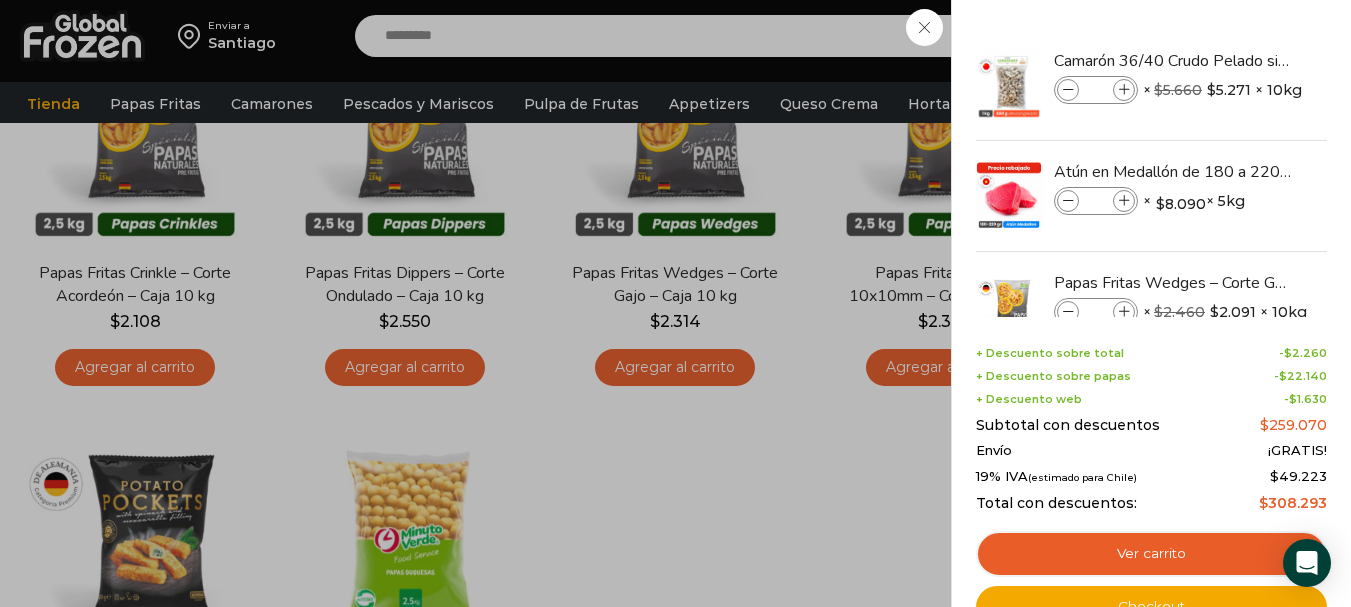 scroll, scrollTop: 60, scrollLeft: 0, axis: vertical 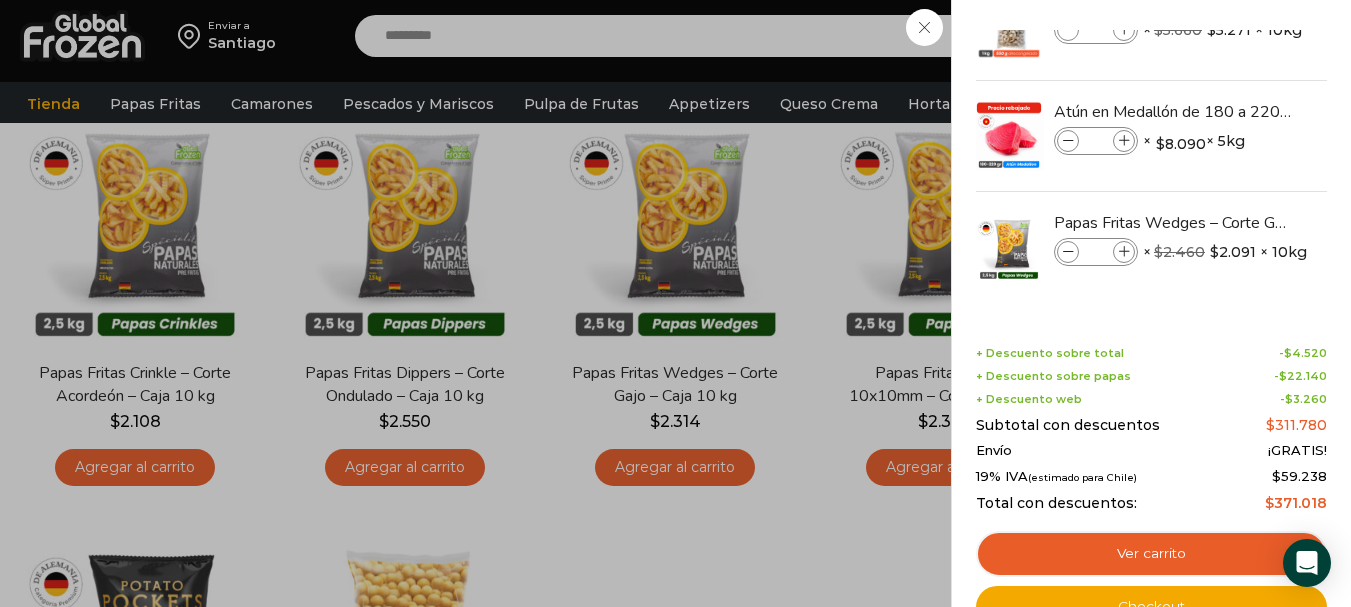 click on "10
Carrito
10
10
Shopping Cart" at bounding box center [1281, 36] 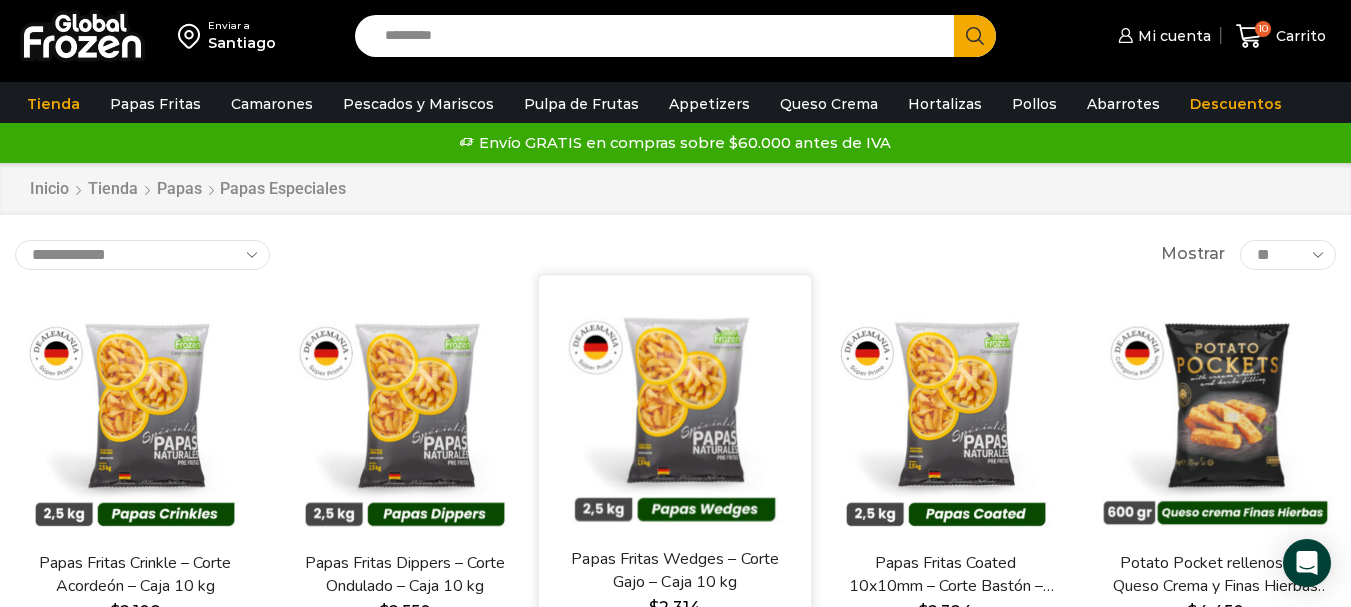 scroll, scrollTop: 0, scrollLeft: 0, axis: both 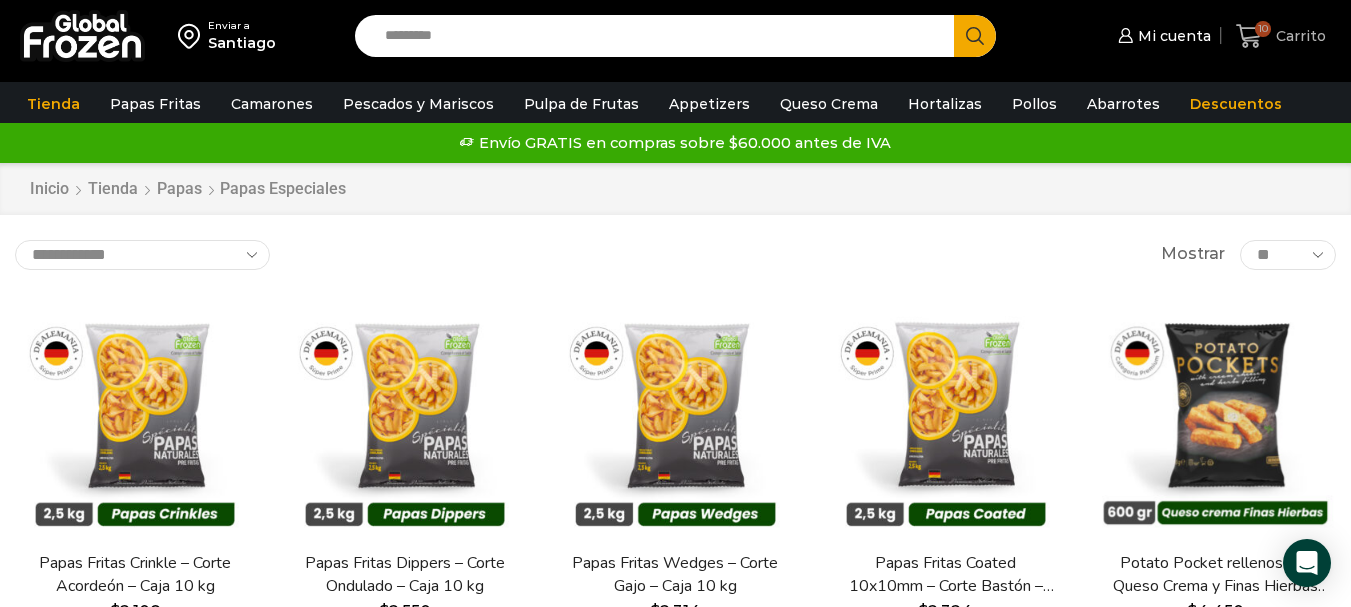 click on "Carrito" at bounding box center (1298, 36) 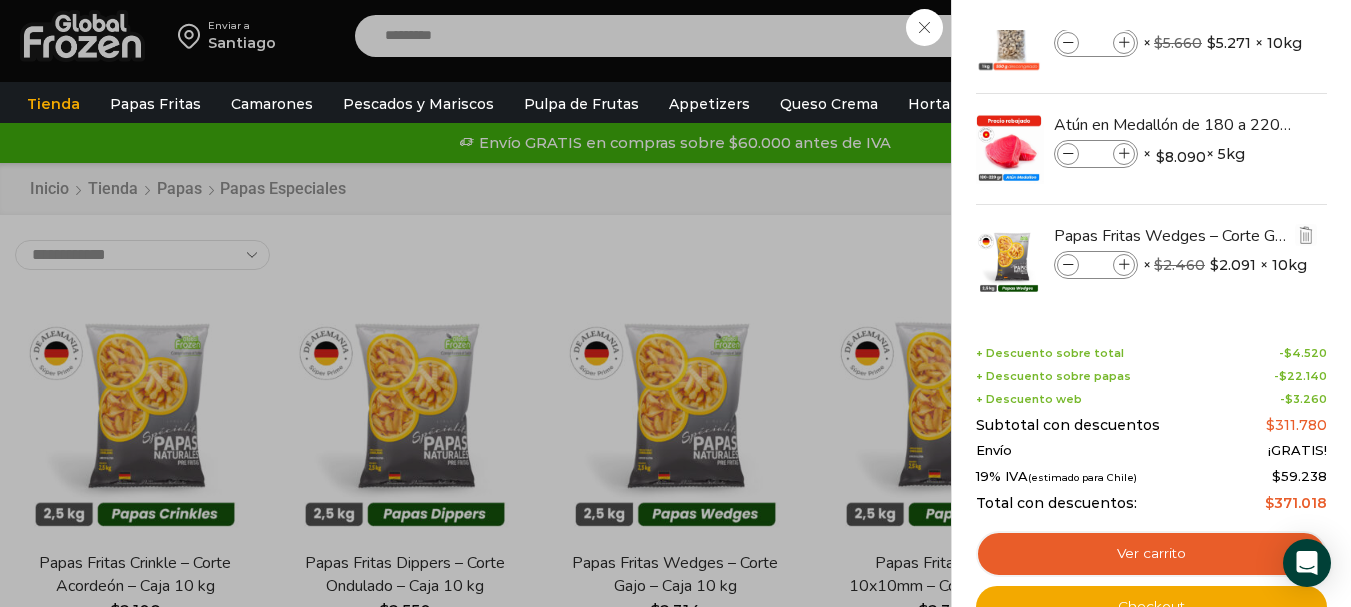 scroll, scrollTop: 60, scrollLeft: 0, axis: vertical 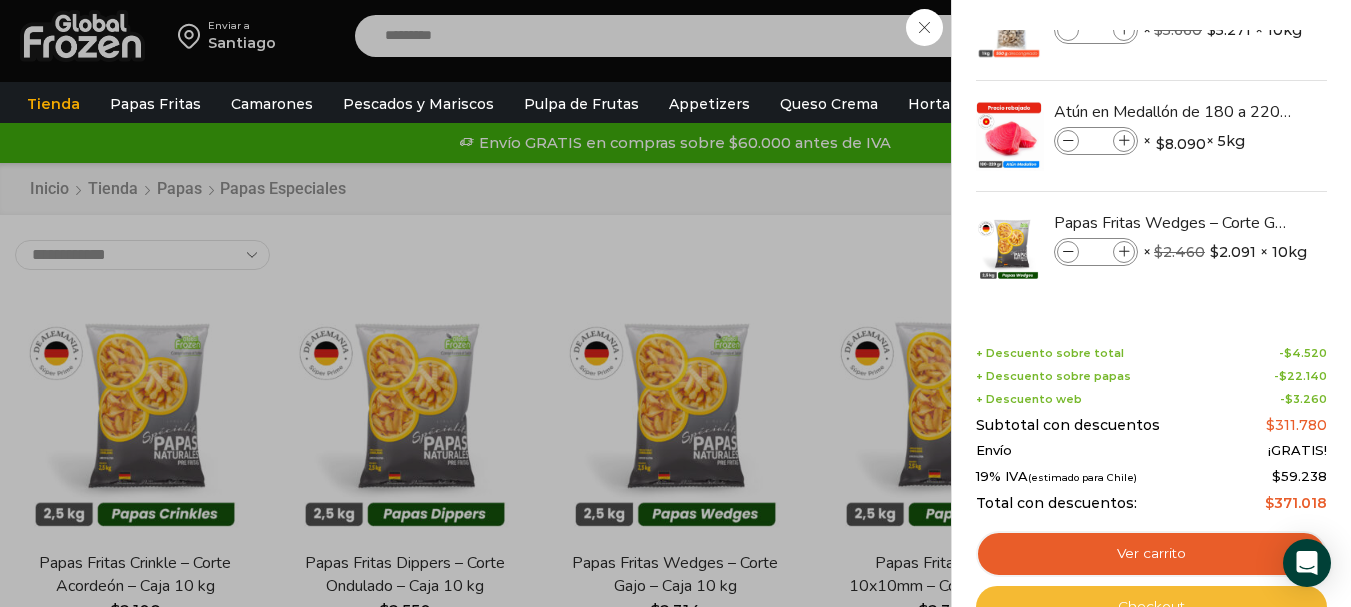 click on "Checkout" at bounding box center [1151, 607] 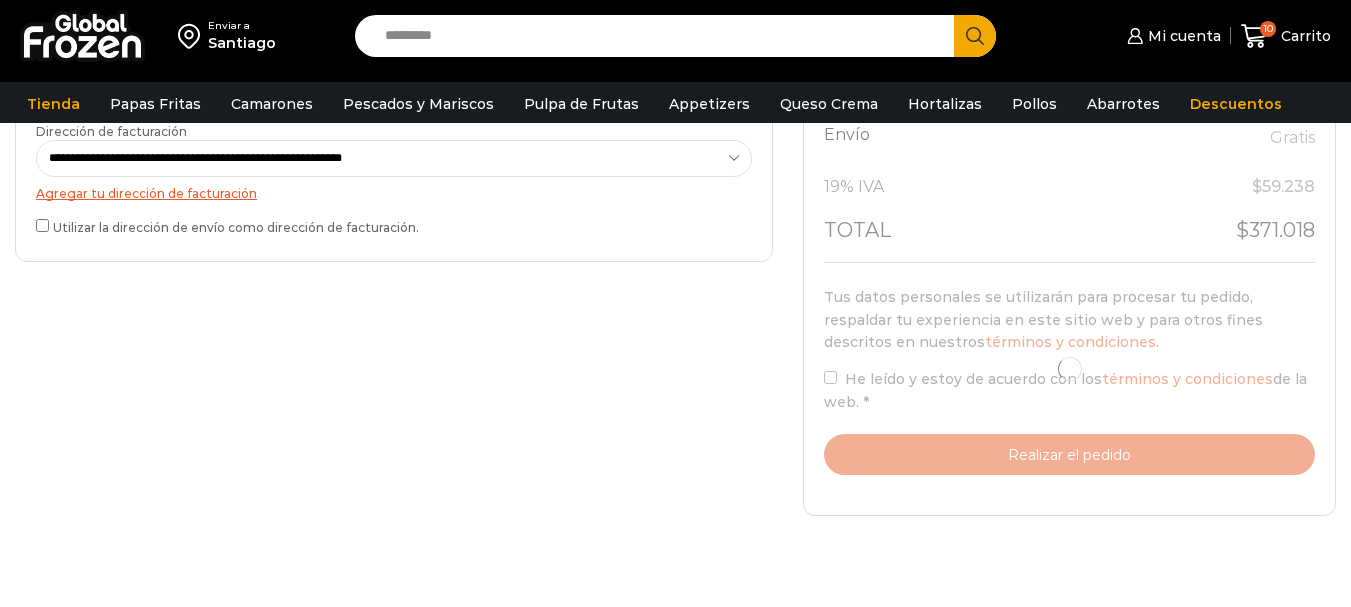 scroll, scrollTop: 0, scrollLeft: 0, axis: both 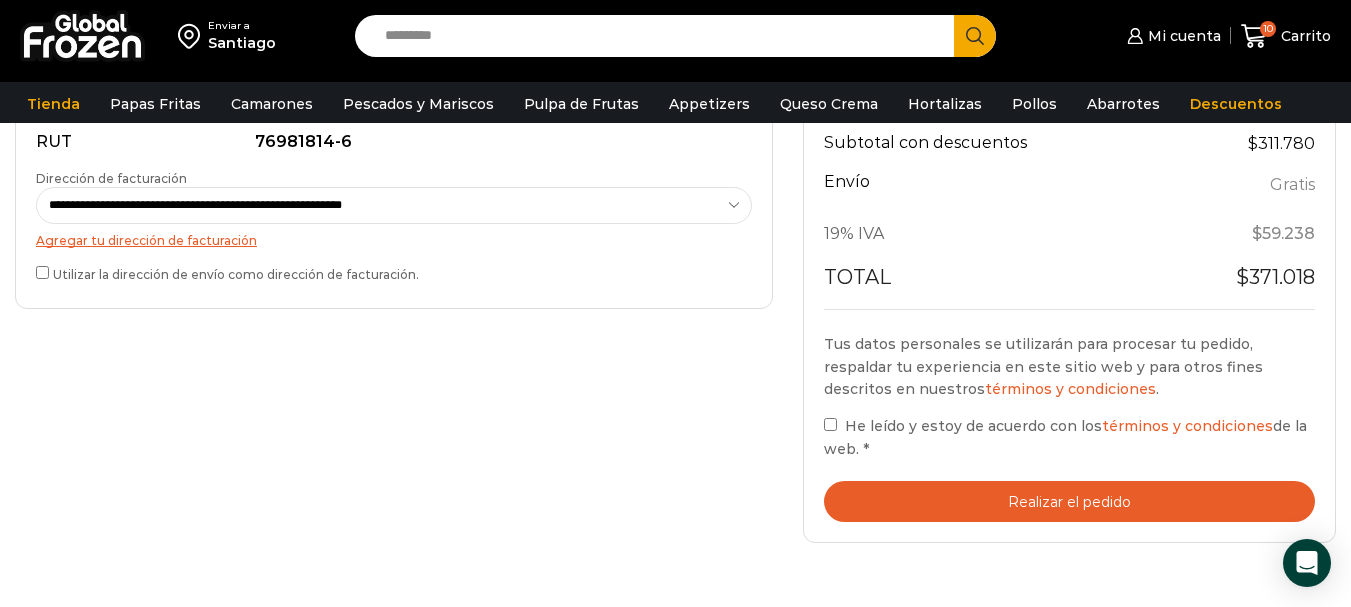 click on "Realizar el pedido" at bounding box center [1069, 501] 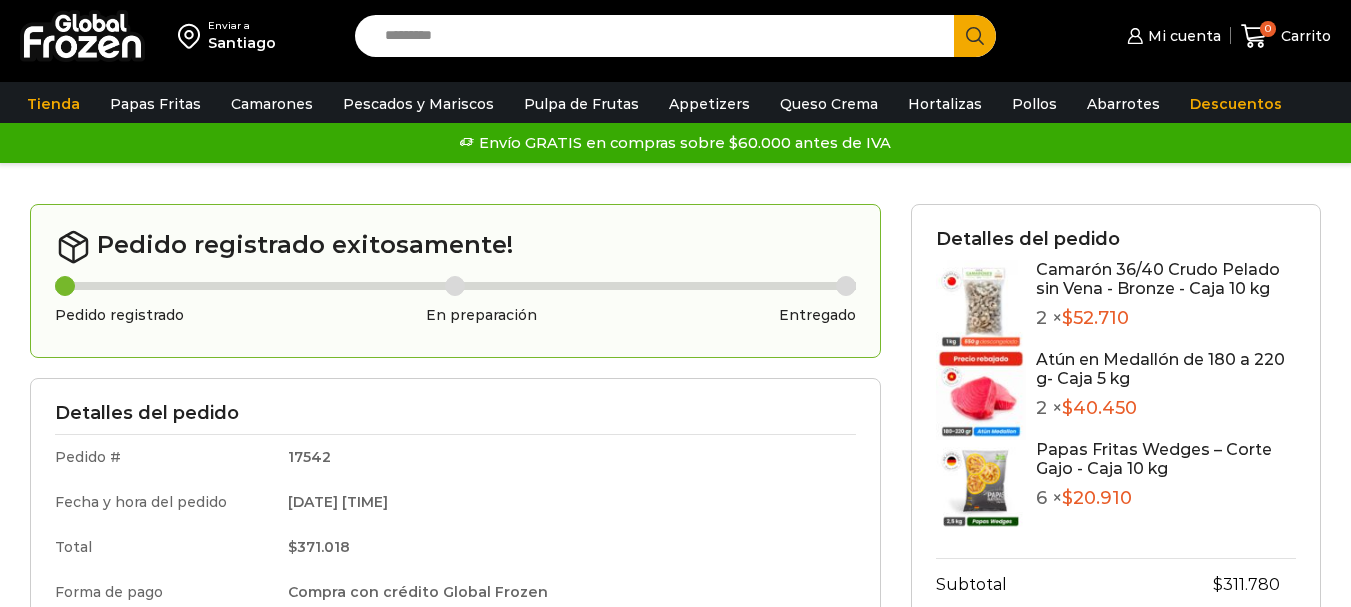 scroll, scrollTop: 0, scrollLeft: 0, axis: both 